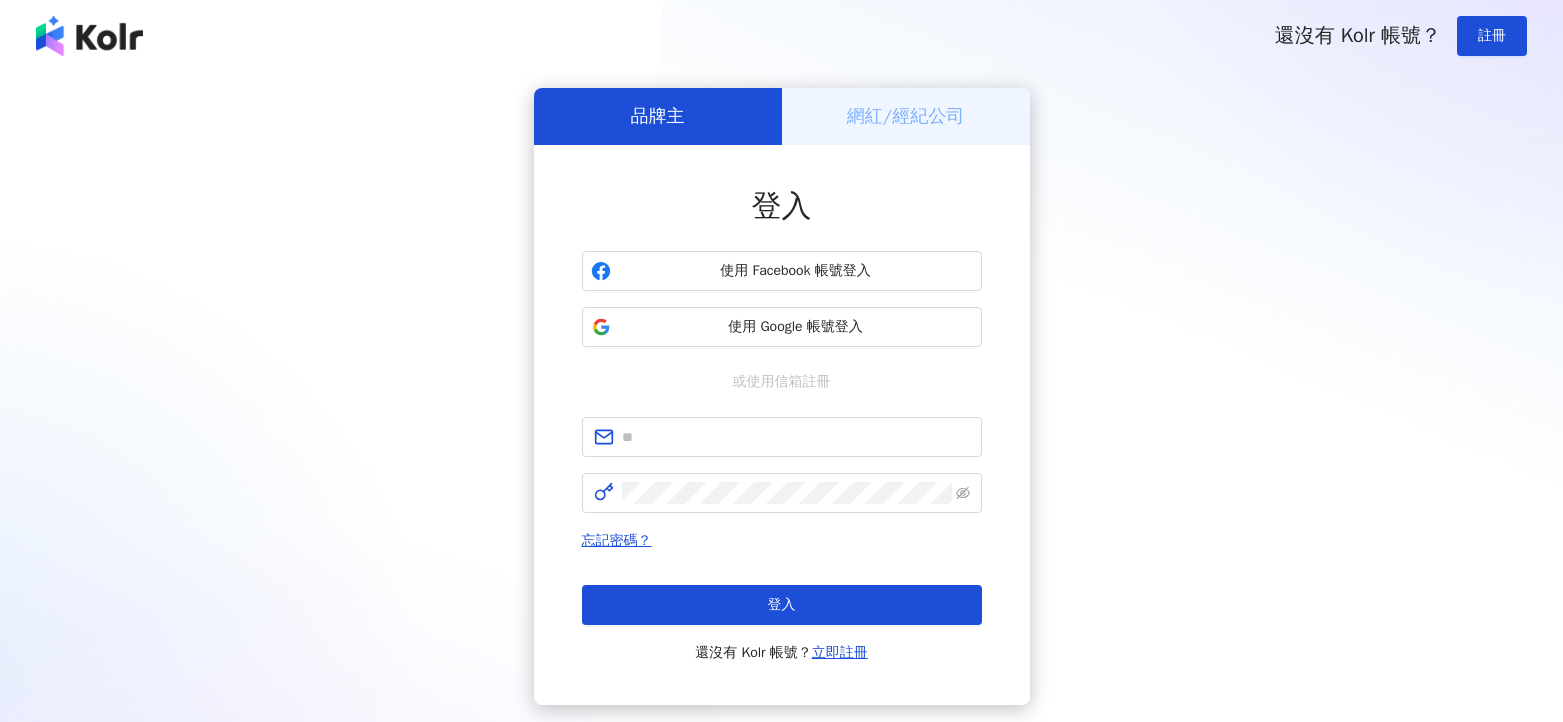 scroll, scrollTop: 0, scrollLeft: 0, axis: both 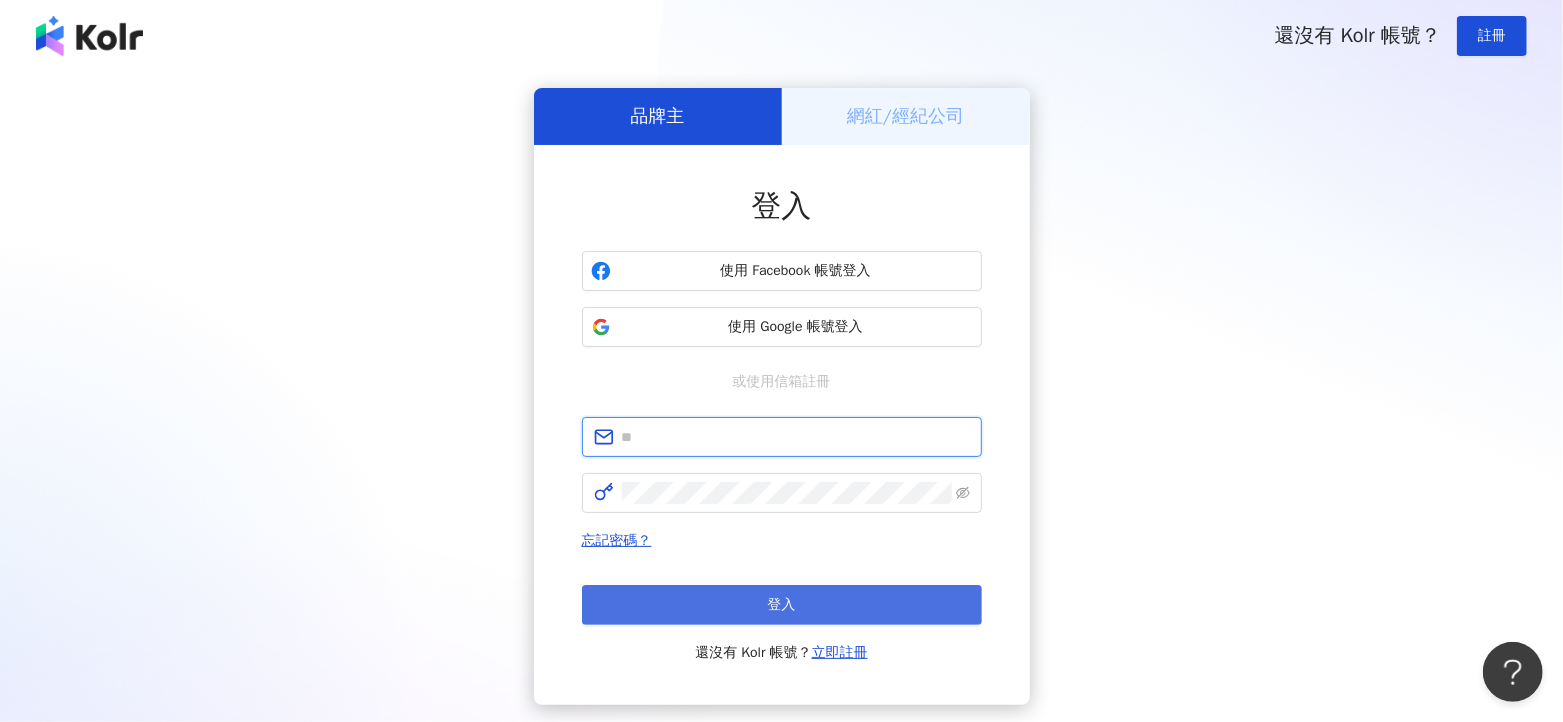 type on "**********" 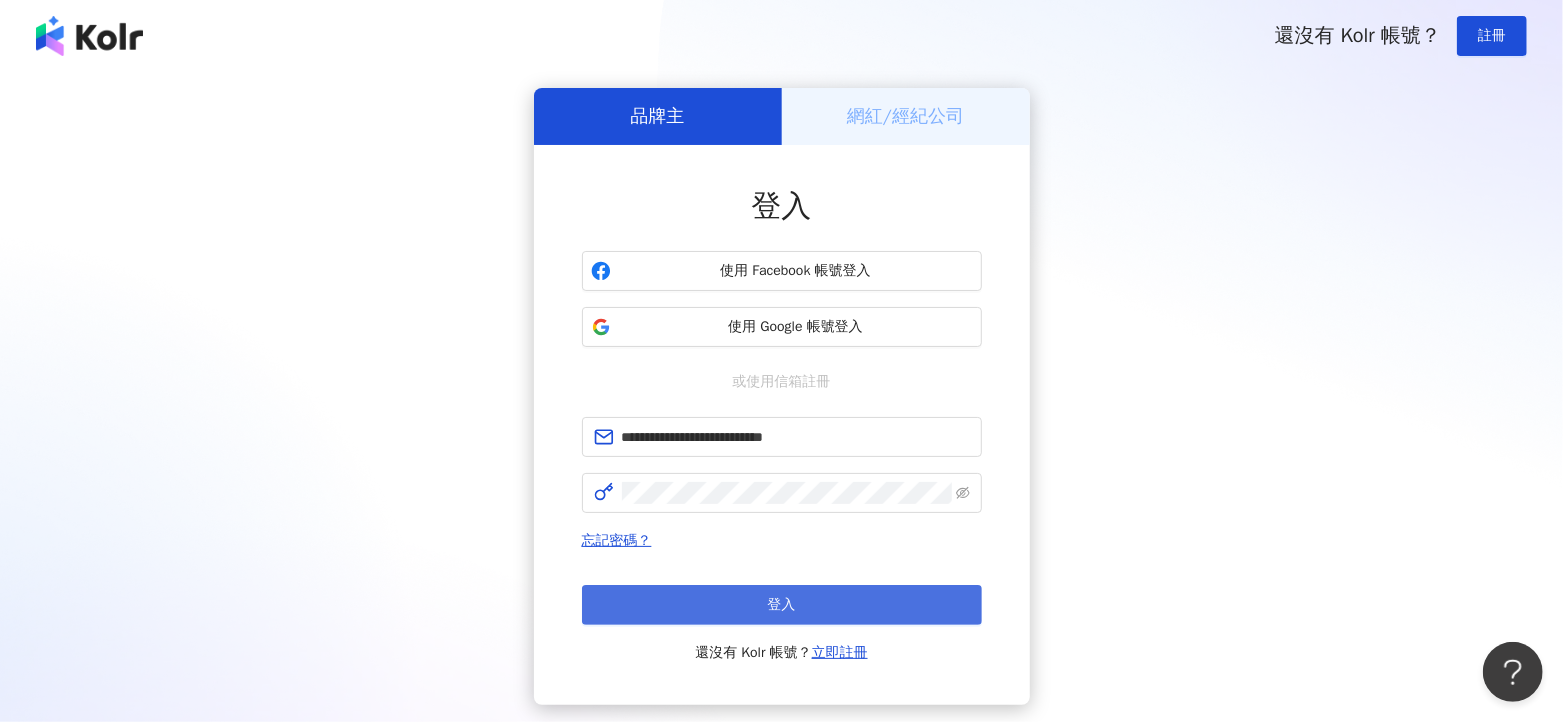 click on "登入" at bounding box center [782, 605] 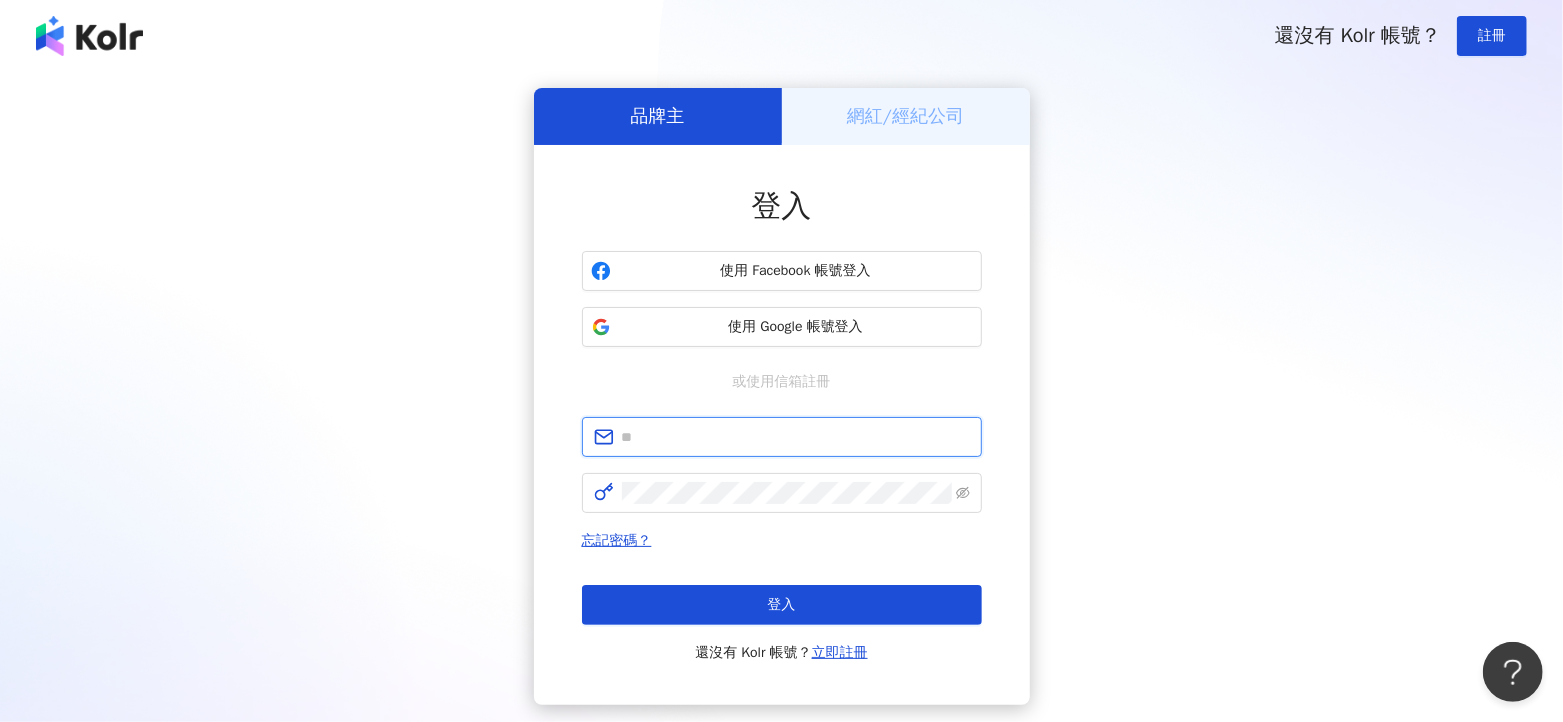 type on "**********" 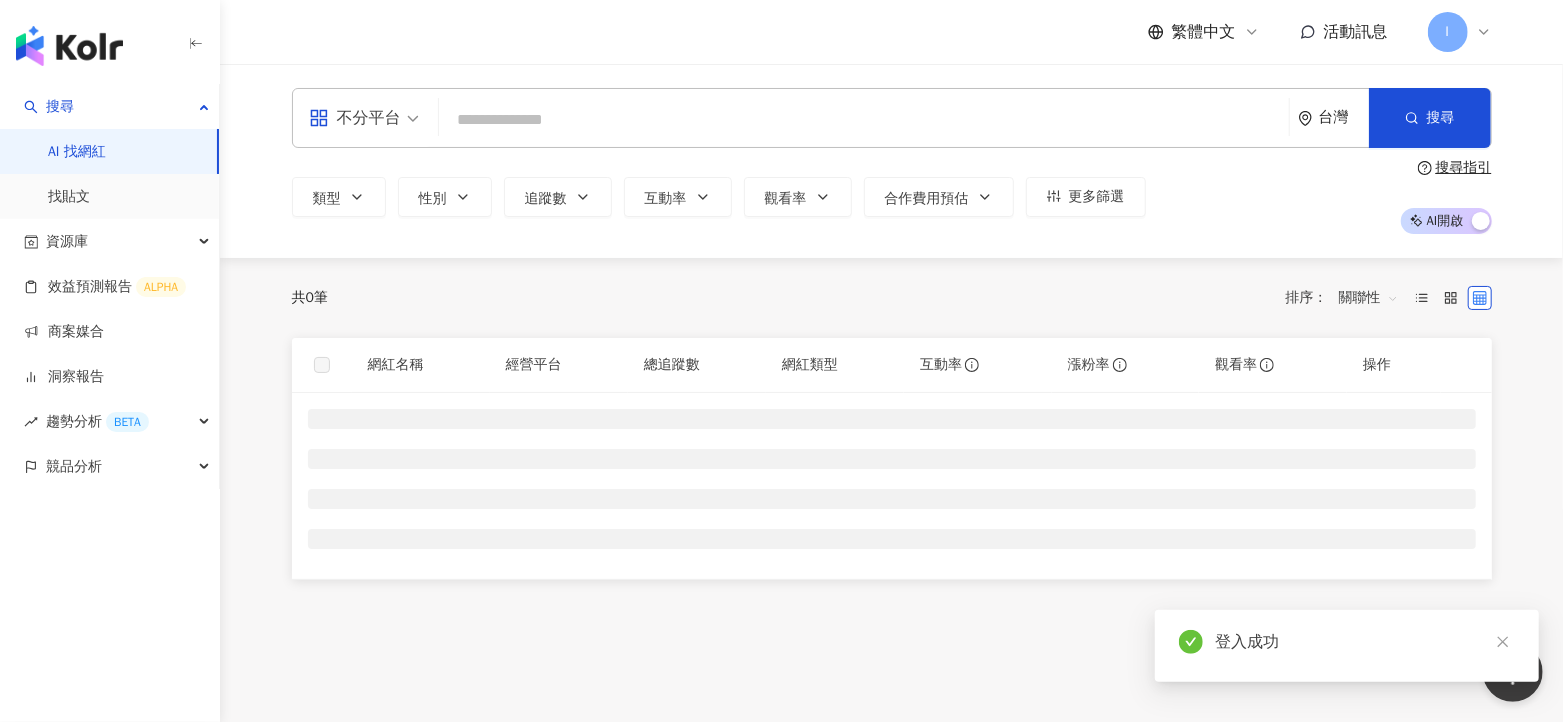 click at bounding box center [864, 120] 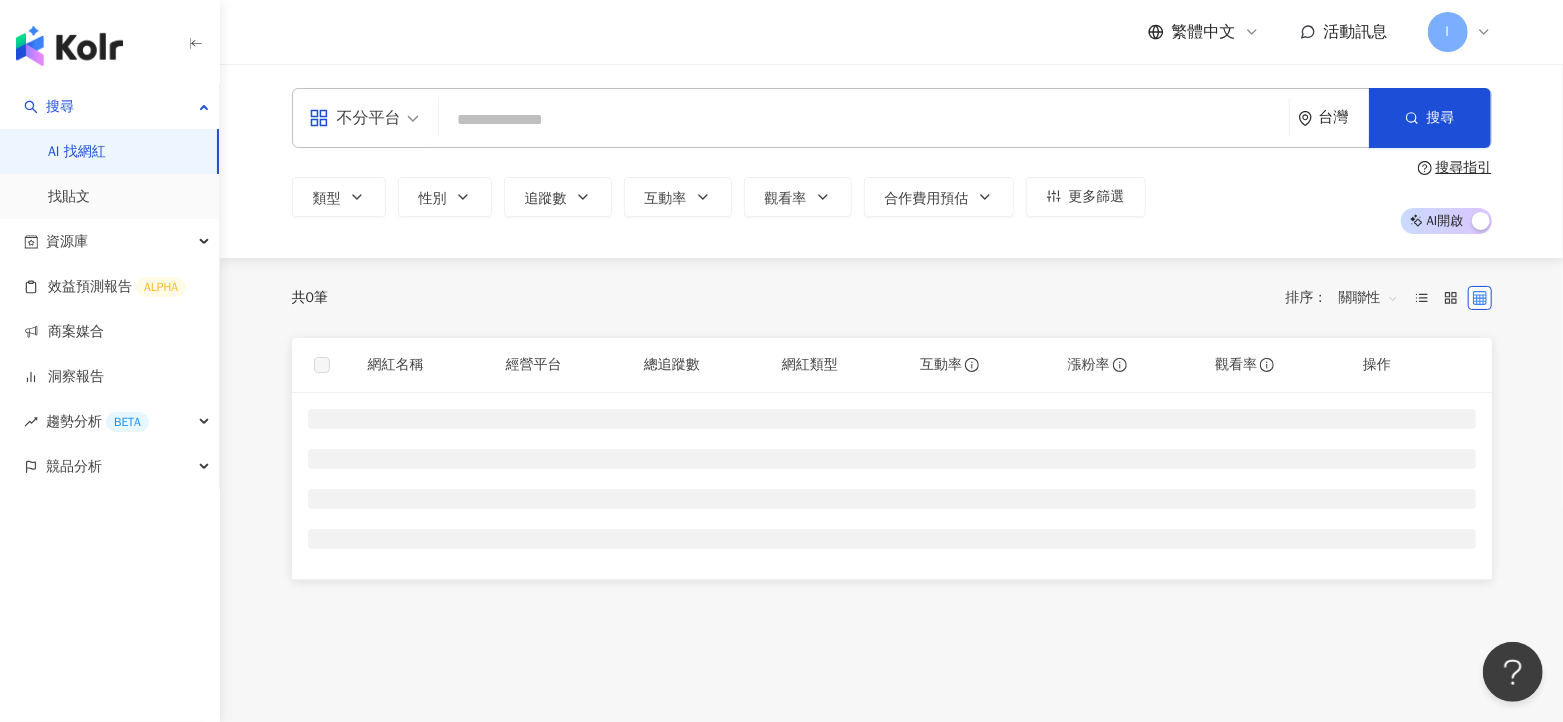 paste on "*********" 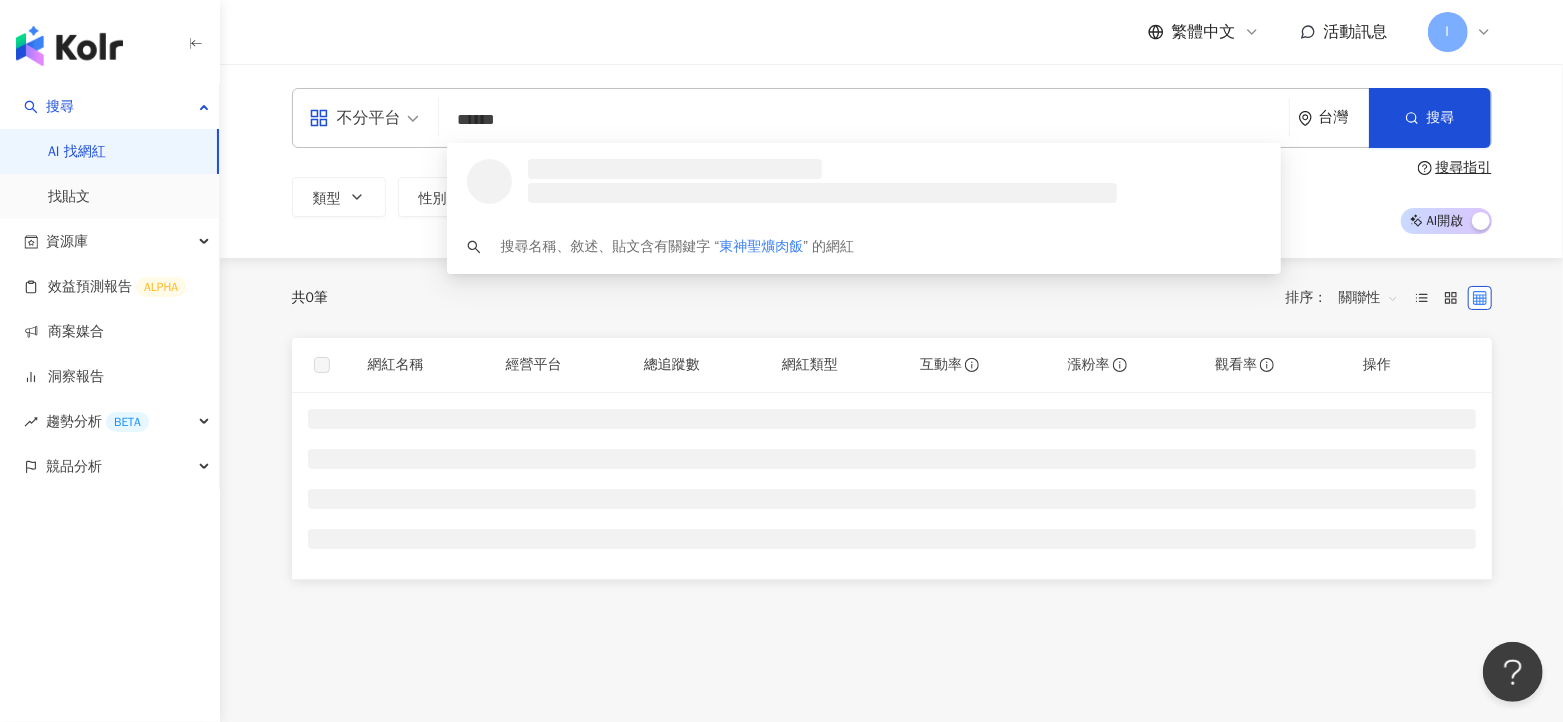 type on "*****" 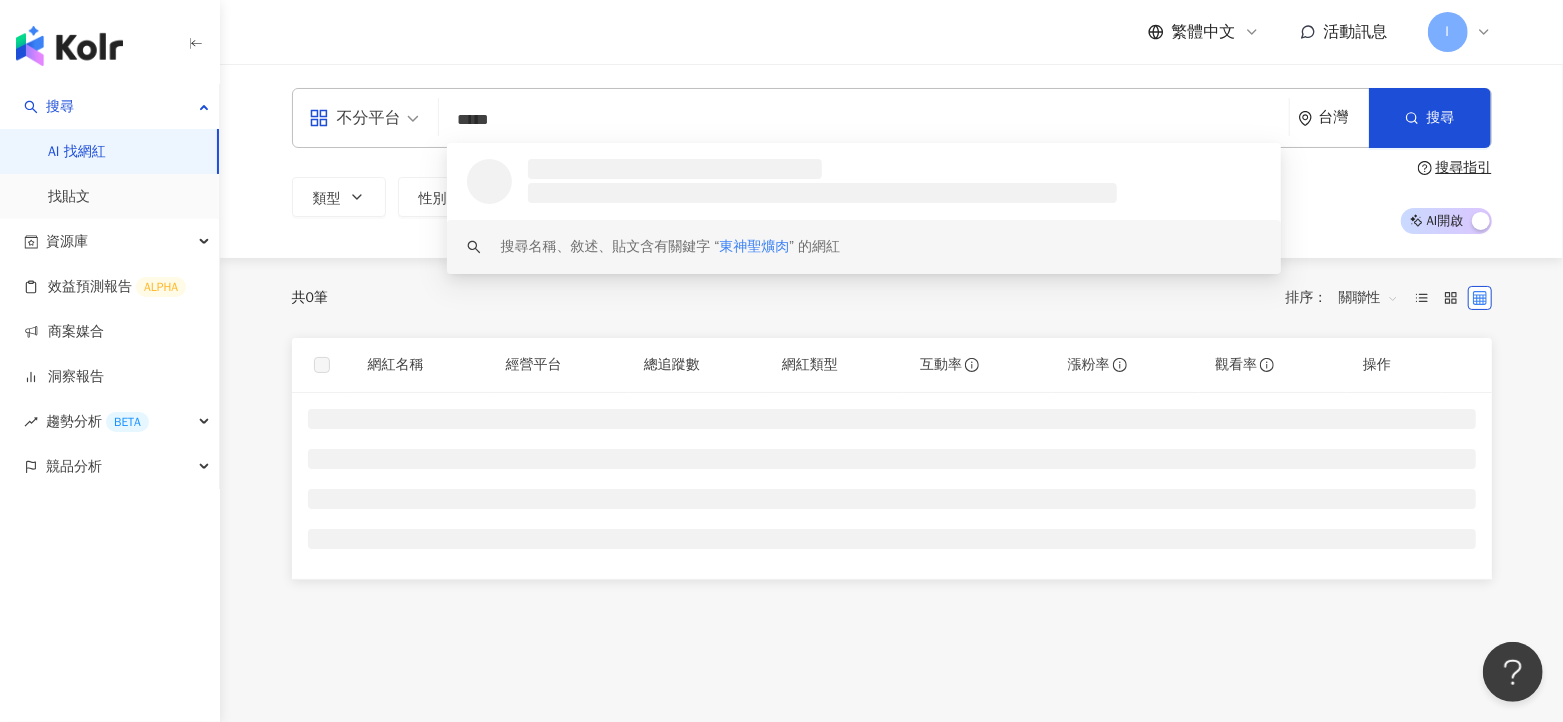 drag, startPoint x: 479, startPoint y: 139, endPoint x: 379, endPoint y: 139, distance: 100 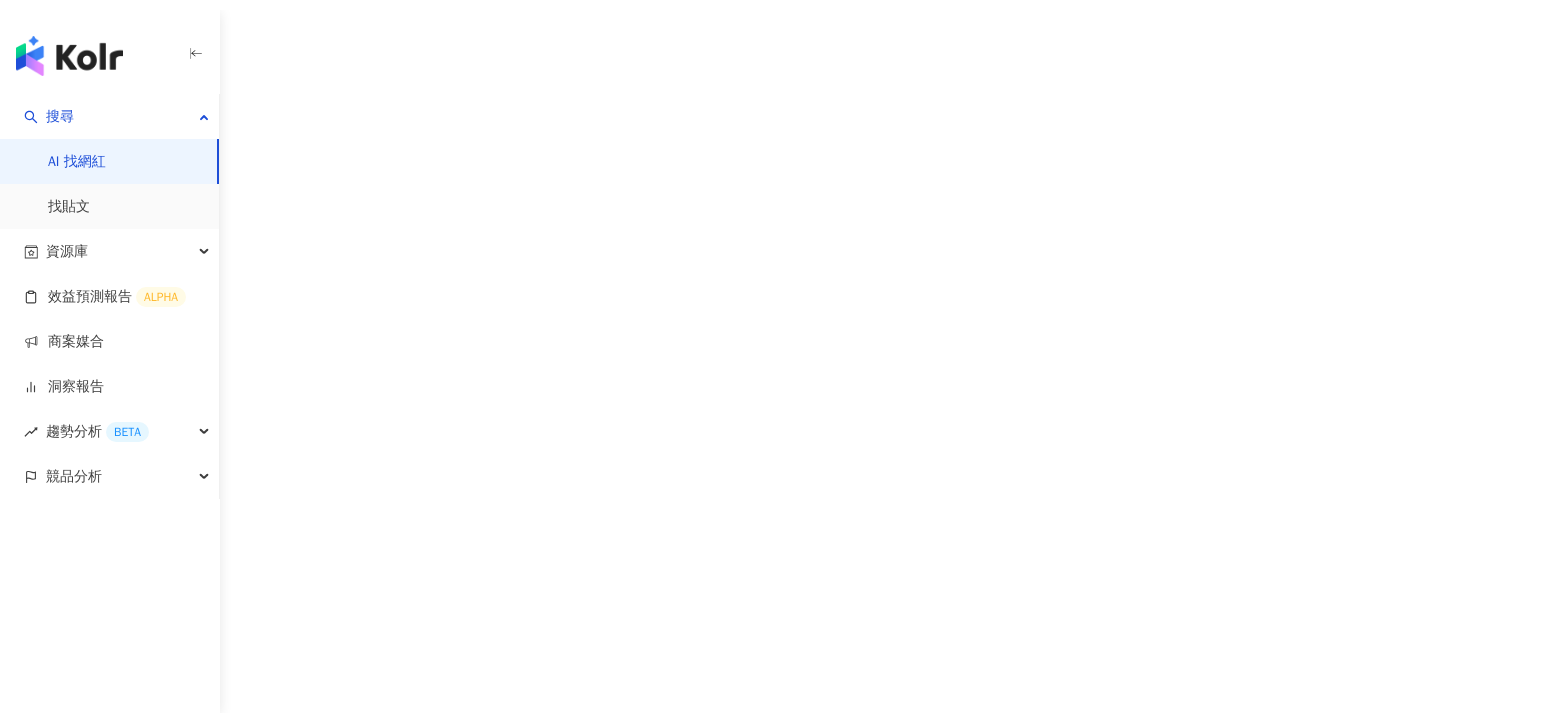 scroll, scrollTop: 0, scrollLeft: 0, axis: both 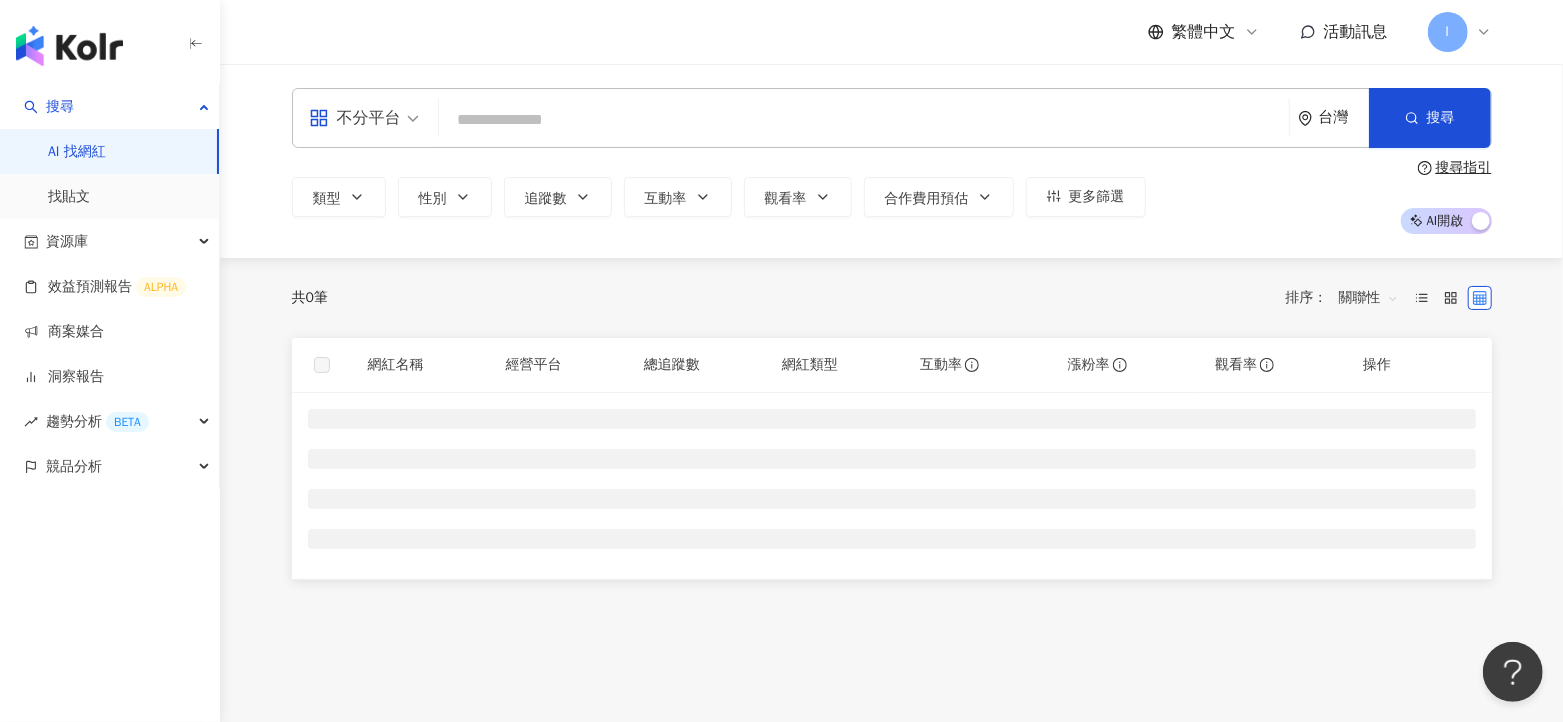 click on "共  0  筆 排序： 關聯性" at bounding box center (892, 298) 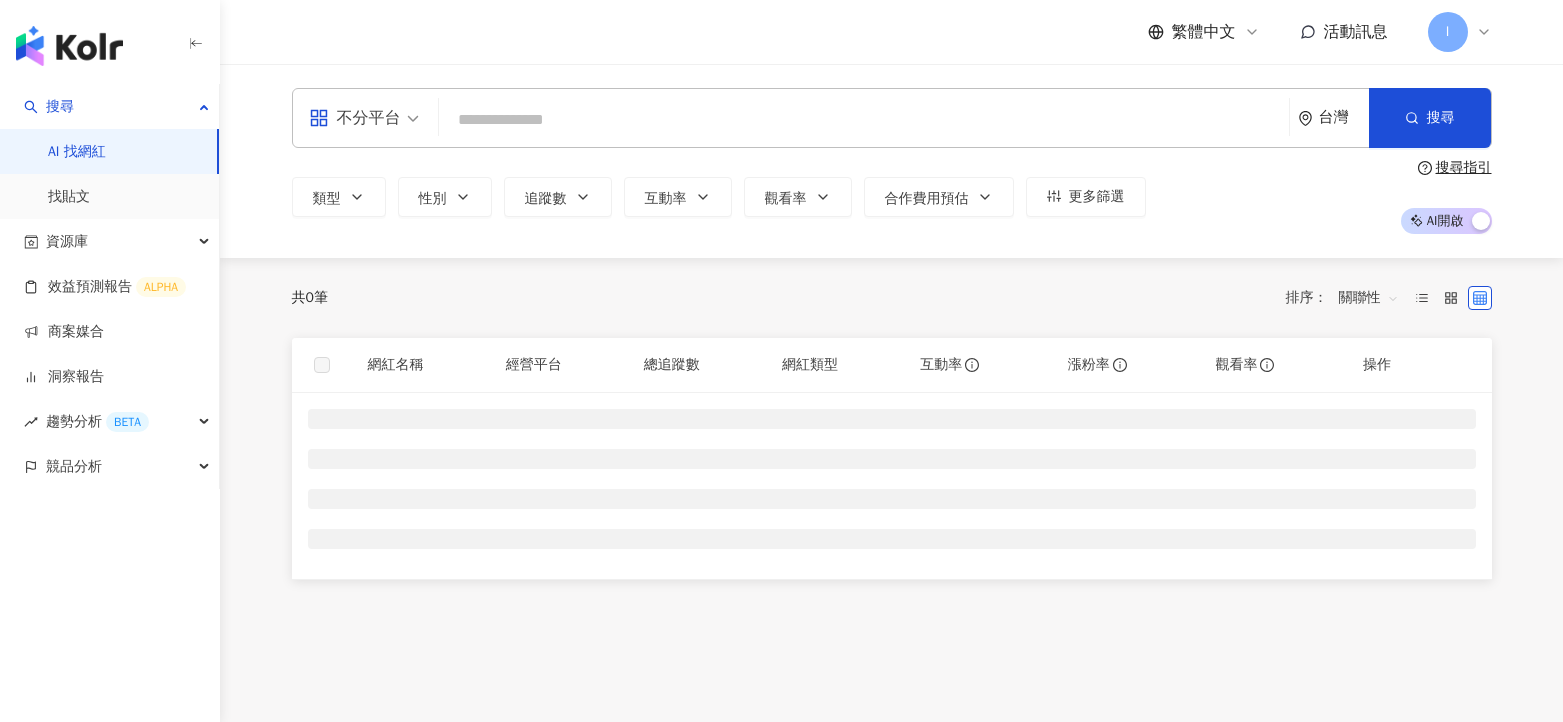 scroll, scrollTop: 0, scrollLeft: 0, axis: both 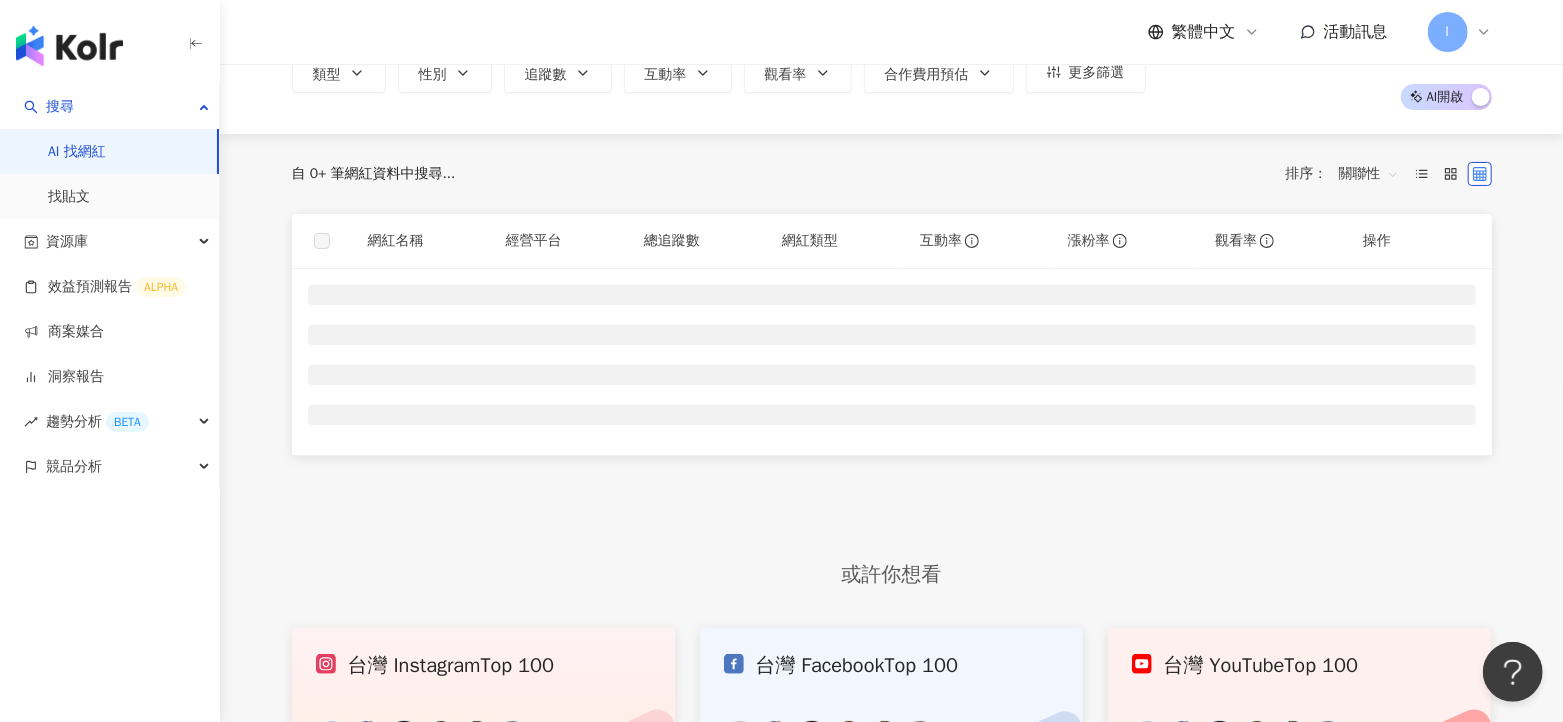 click on "不分平台 台灣 搜尋 類型 性別 追蹤數 互動率 觀看率 合作費用預估  更多篩選 搜尋指引 AI  開啟 AI  關閉 自 0+ 筆網紅資料中搜尋... 排序： 關聯性 網紅名稱 經營平台 總追蹤數 網紅類型 互動率 漲粉率 觀看率 操作                     或許你想看 台灣   Instagram  Top 100 台灣   Facebook  Top 100 台灣   YouTube  Top 100" at bounding box center [891, 362] 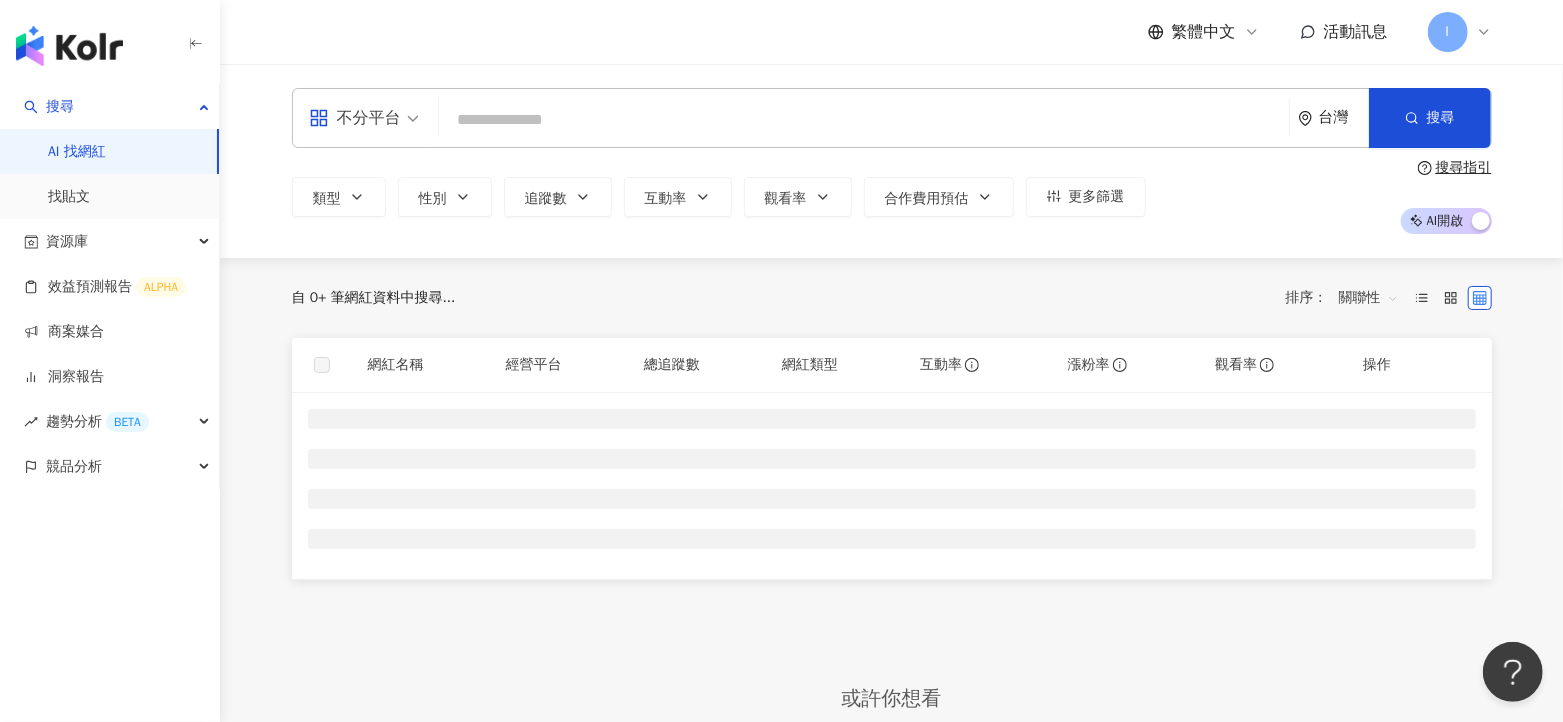 scroll, scrollTop: 0, scrollLeft: 0, axis: both 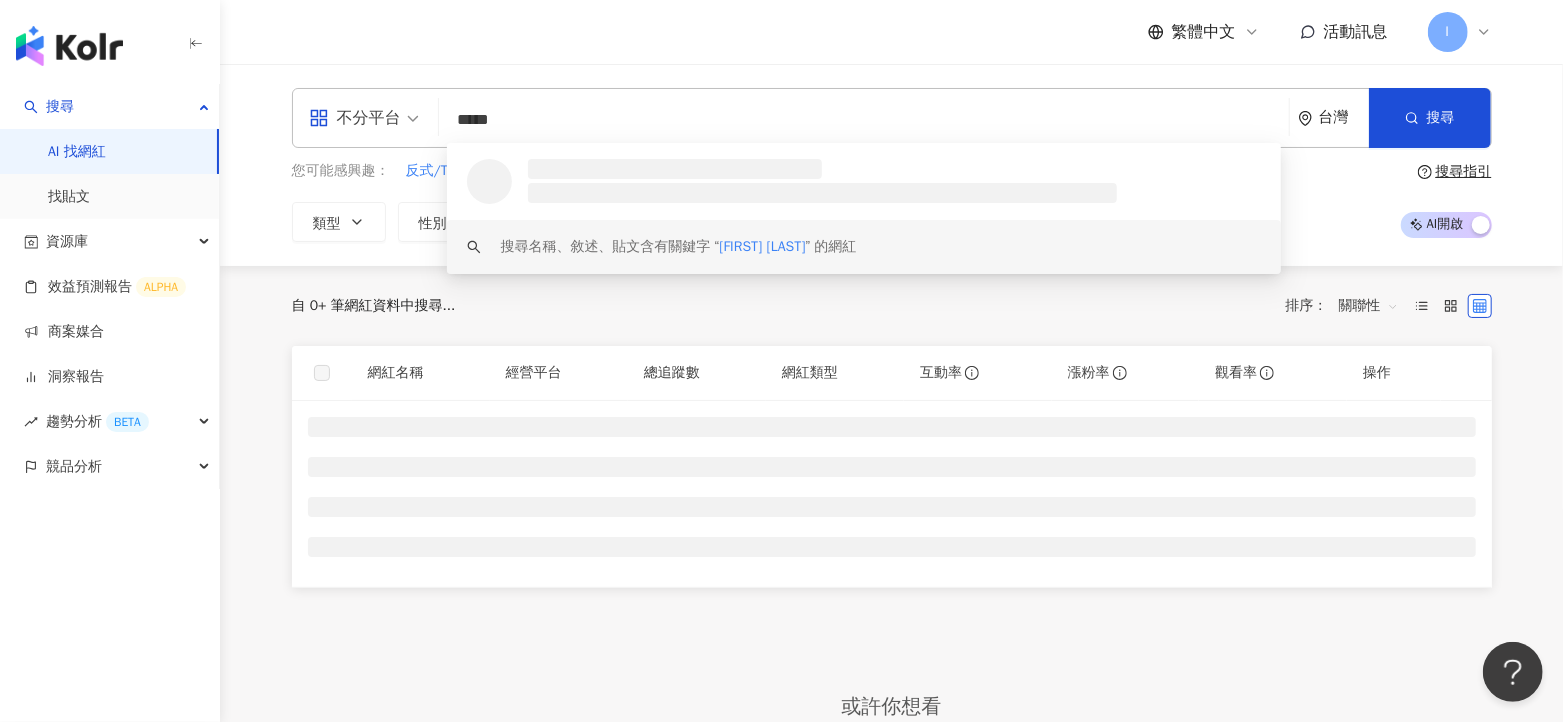type on "*****" 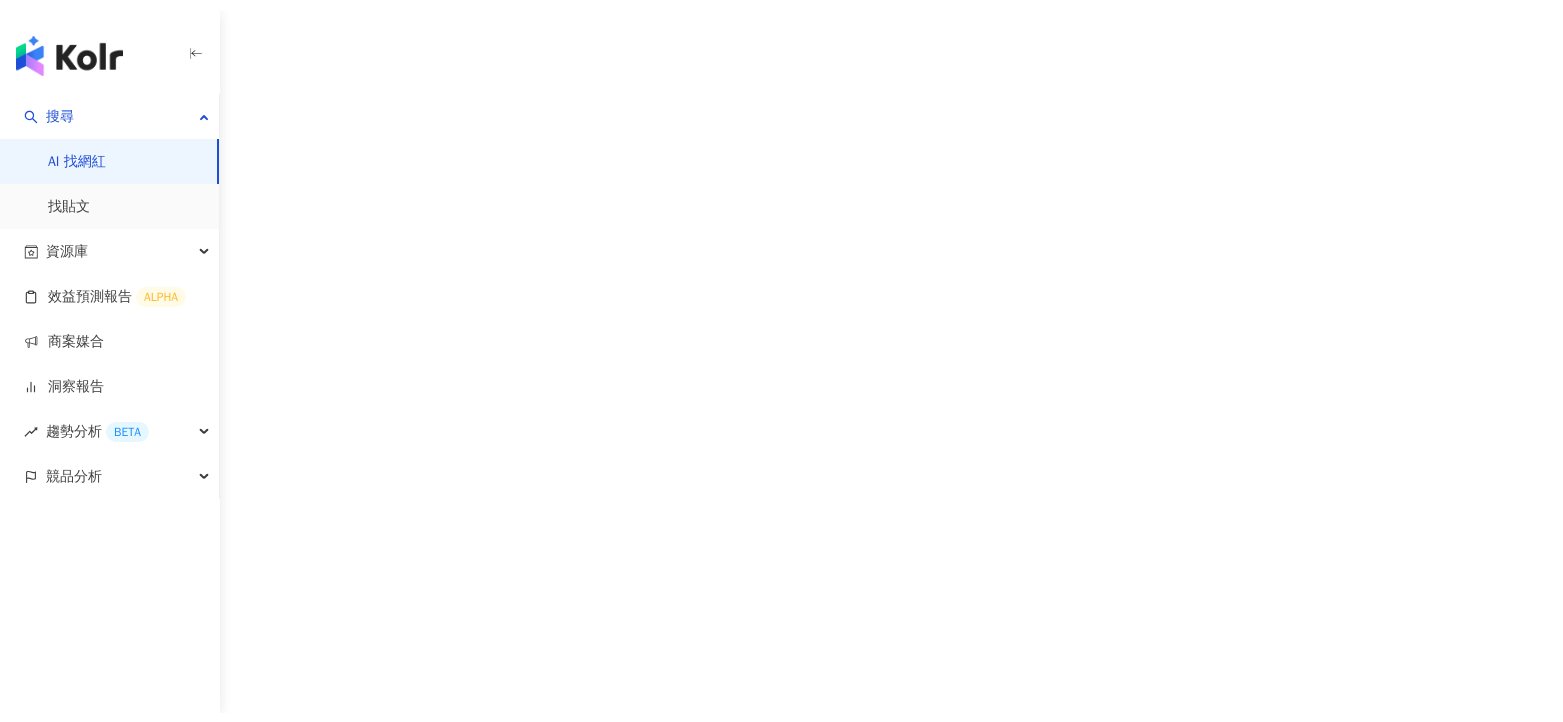 scroll, scrollTop: 0, scrollLeft: 0, axis: both 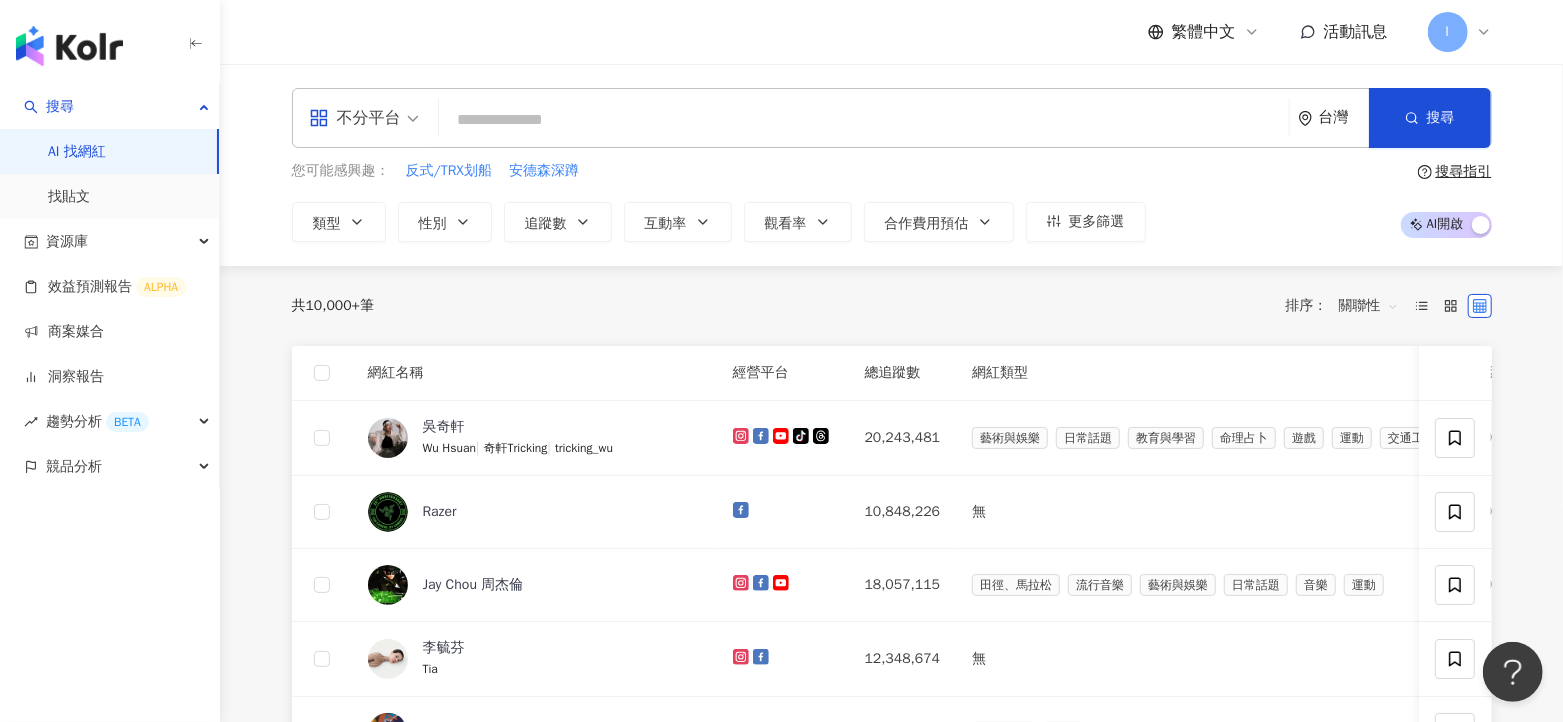 paste on "********" 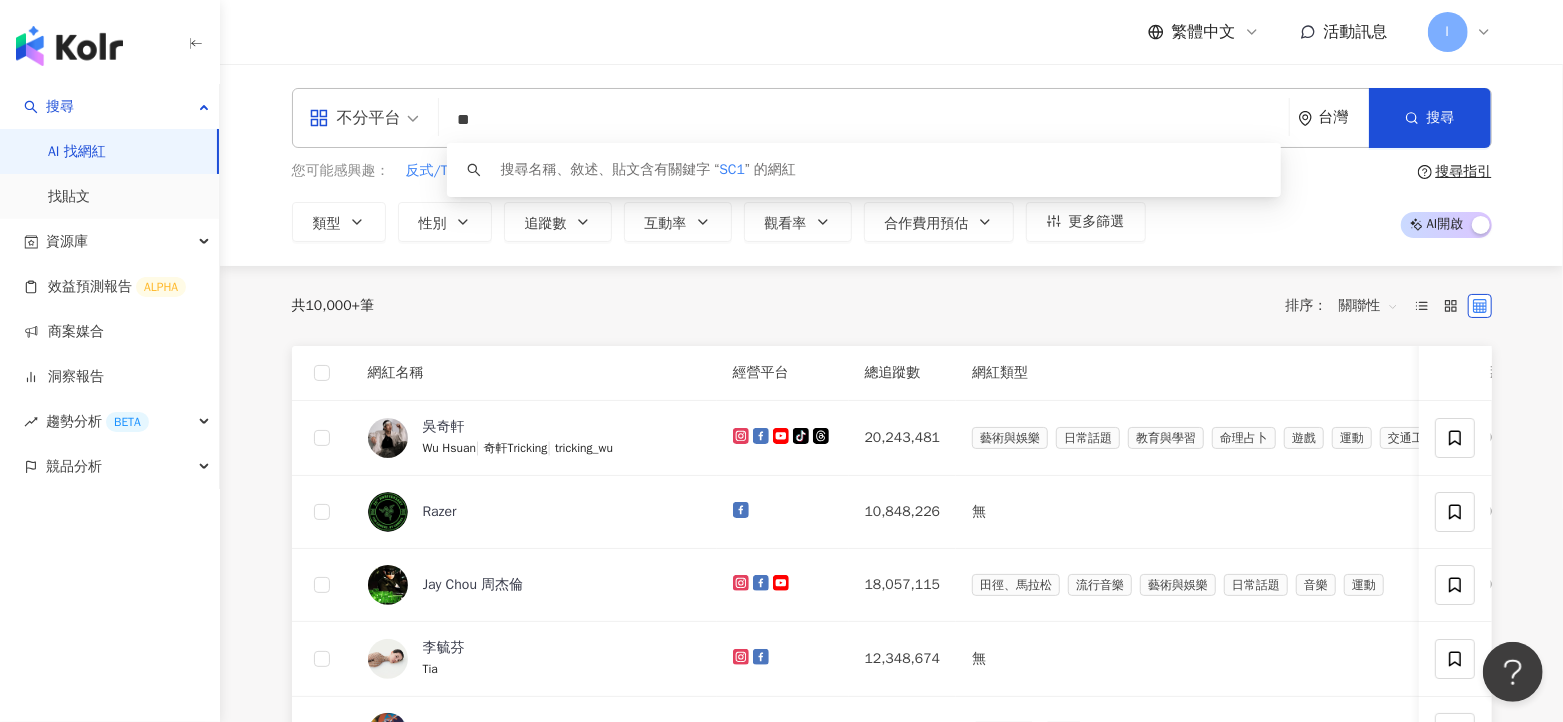 type on "*" 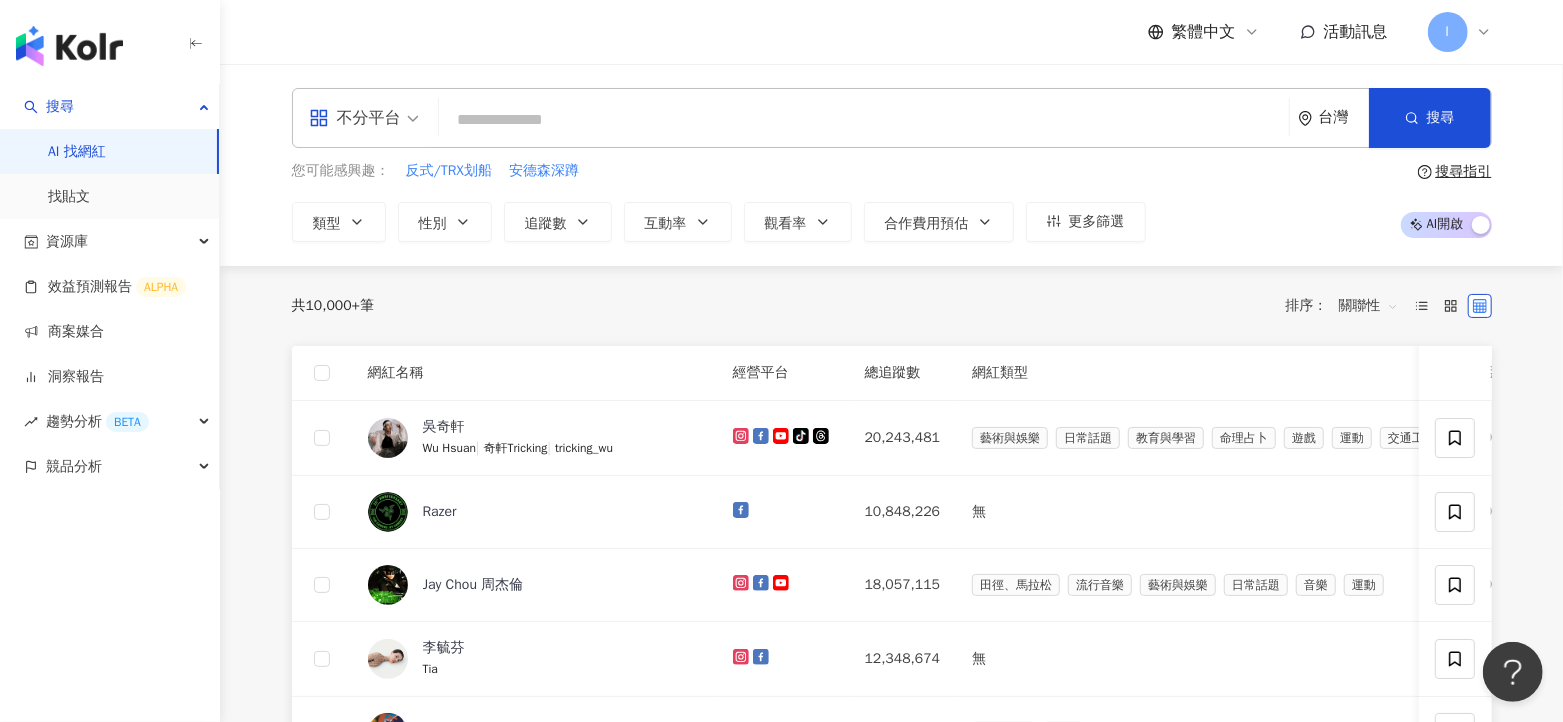 paste on "*********" 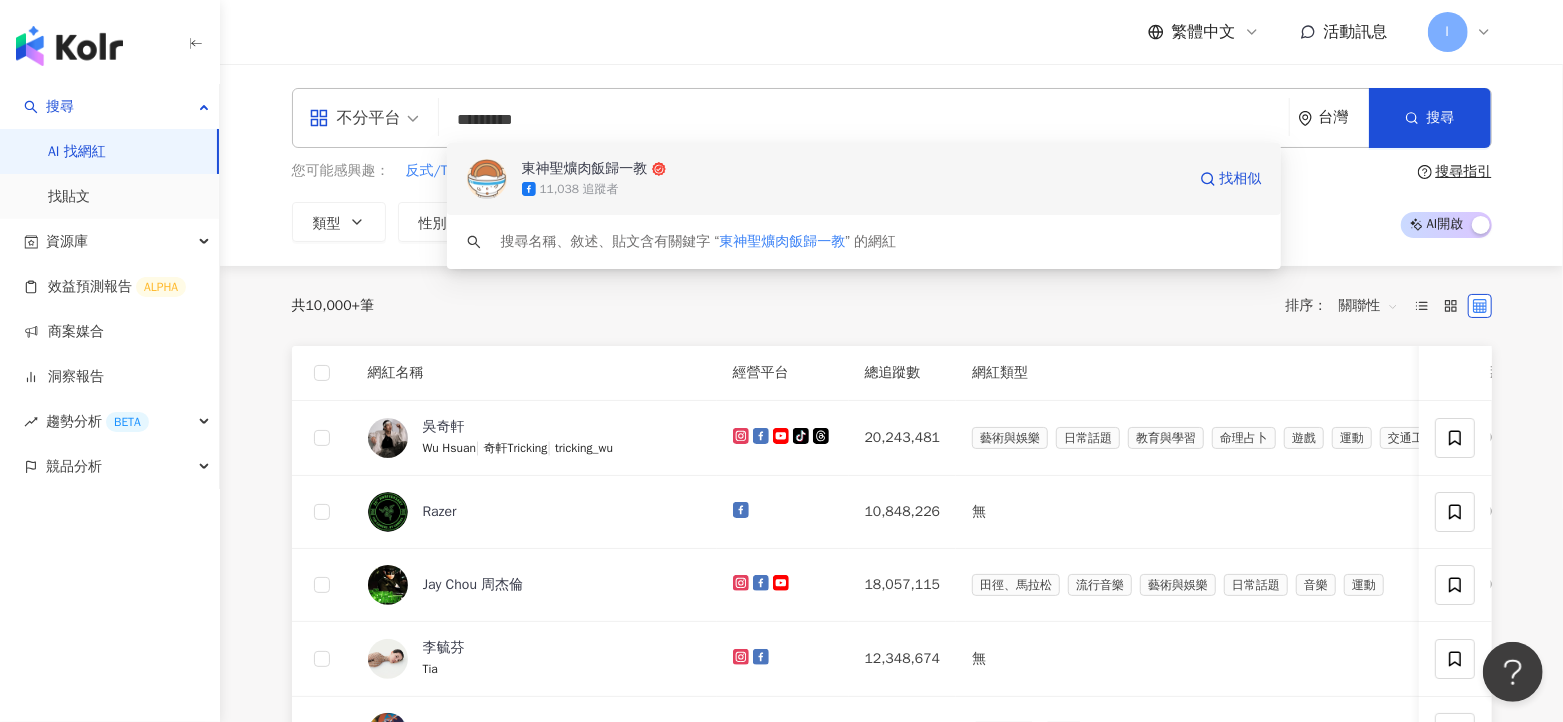 click on "11,038   追蹤者" at bounding box center [853, 189] 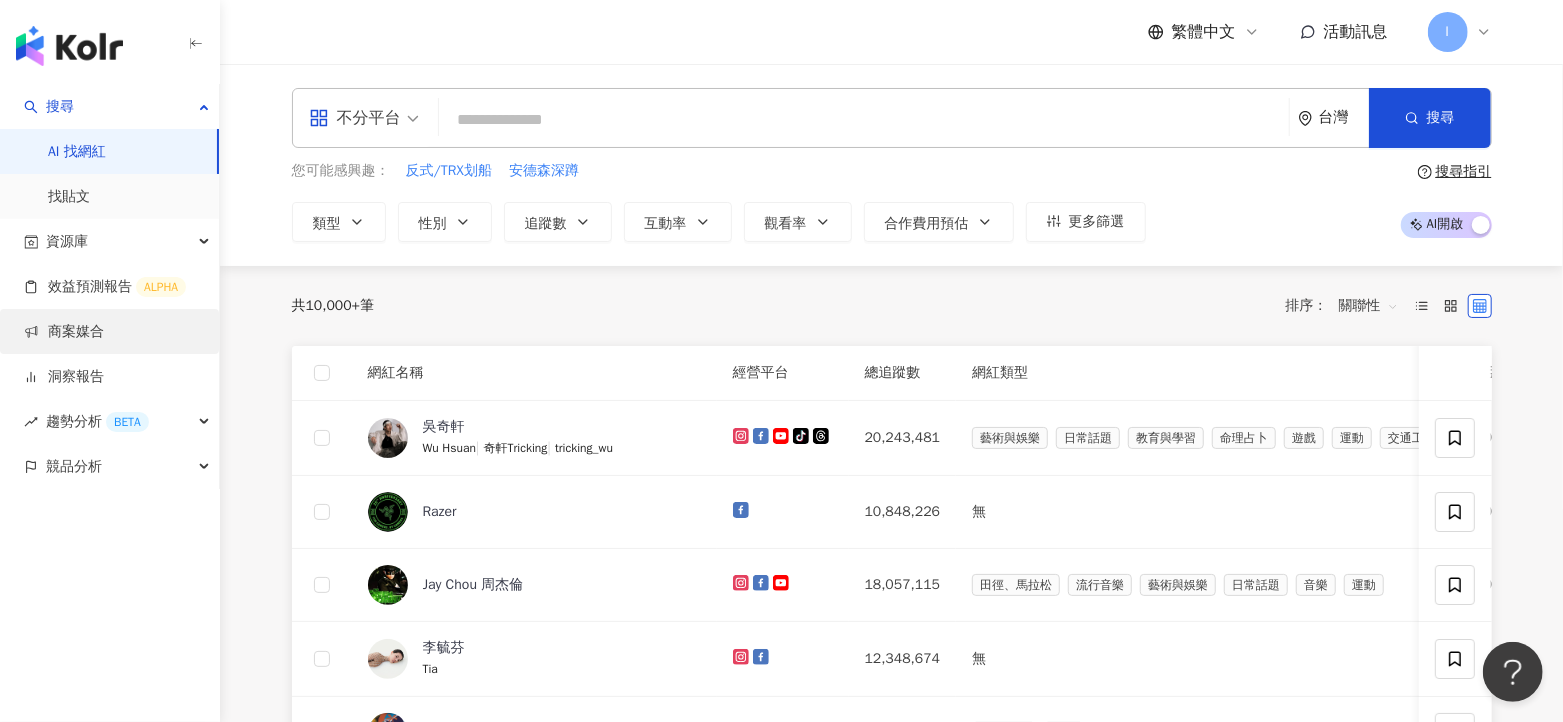 click on "商案媒合" at bounding box center [64, 332] 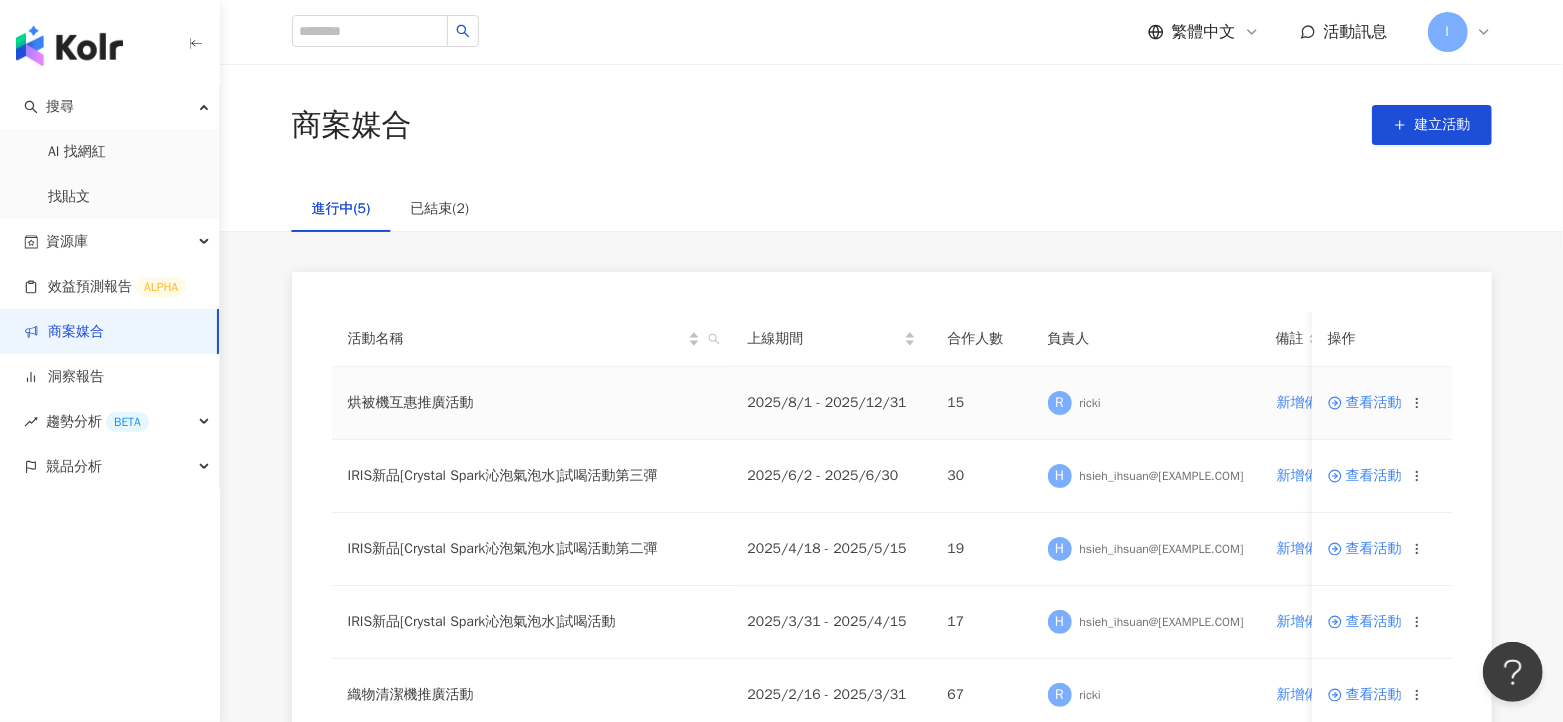 click on "查看活動" at bounding box center [1365, 403] 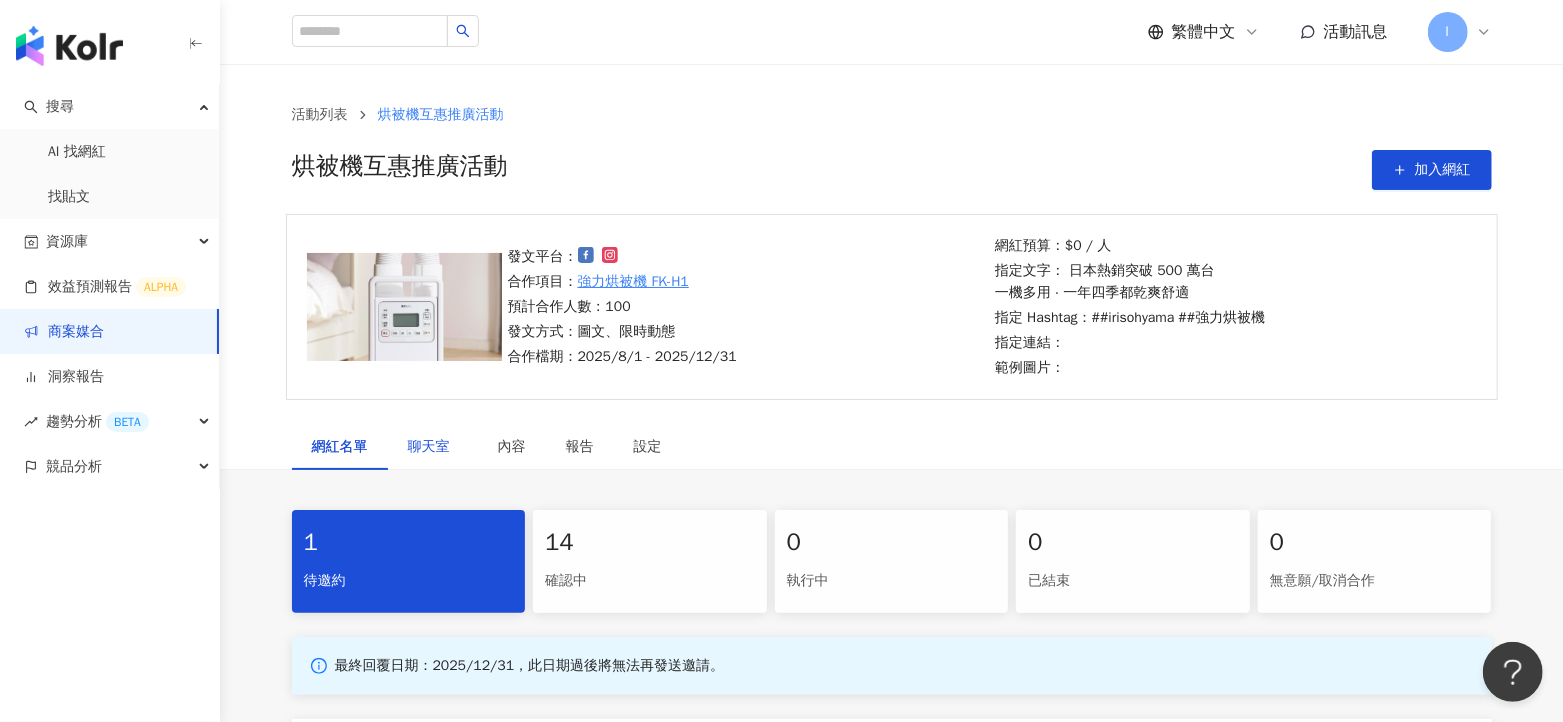 click on "聊天室" at bounding box center [433, 447] 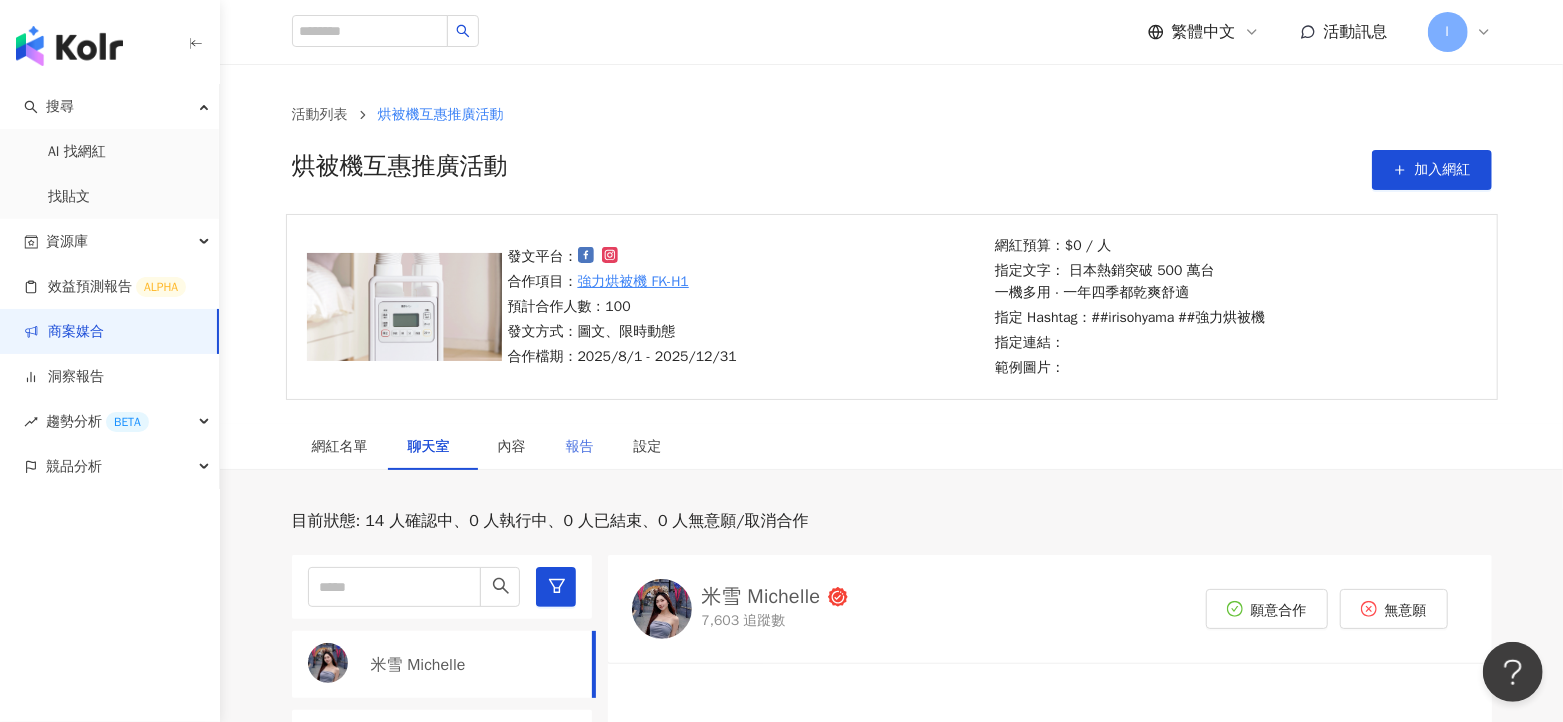 scroll, scrollTop: 124, scrollLeft: 0, axis: vertical 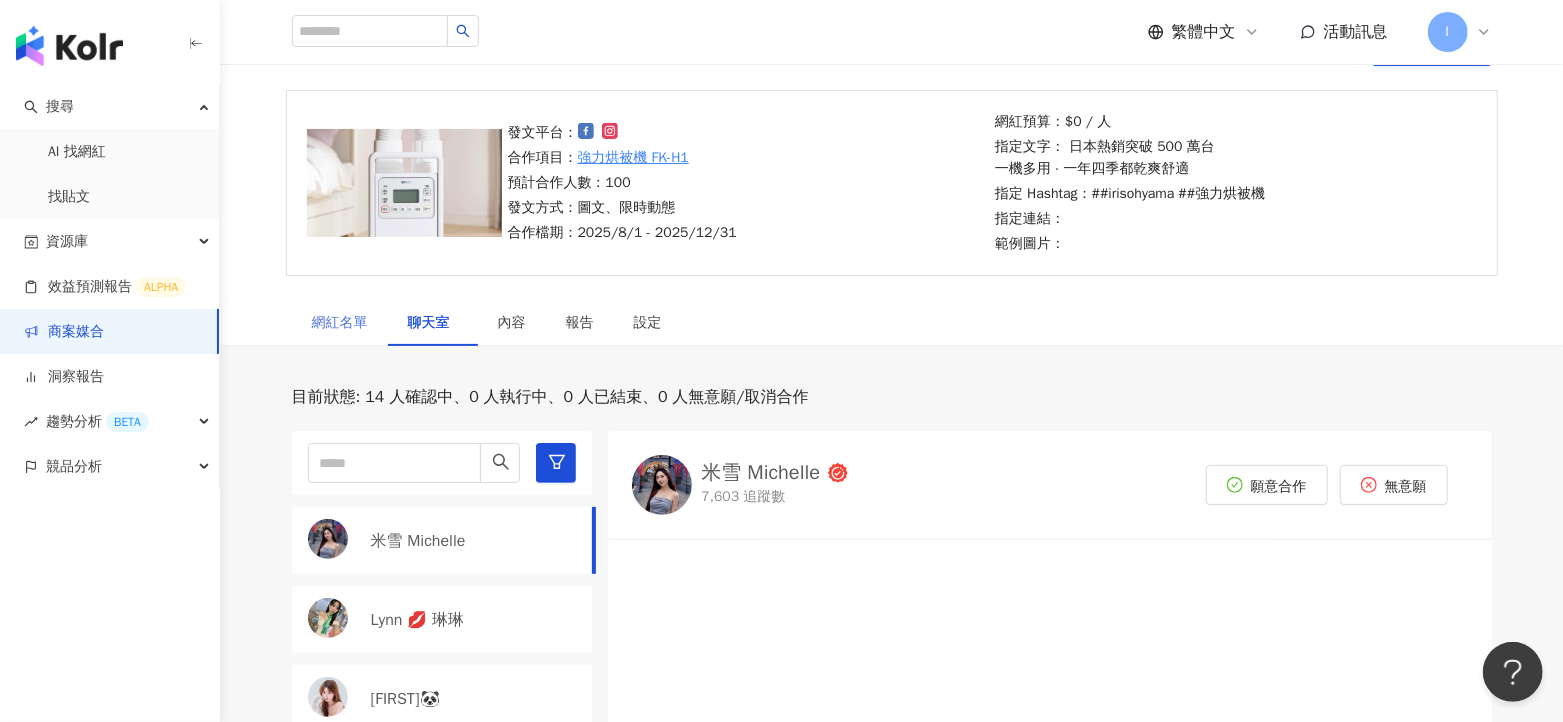 click on "網紅名單" at bounding box center [340, 323] 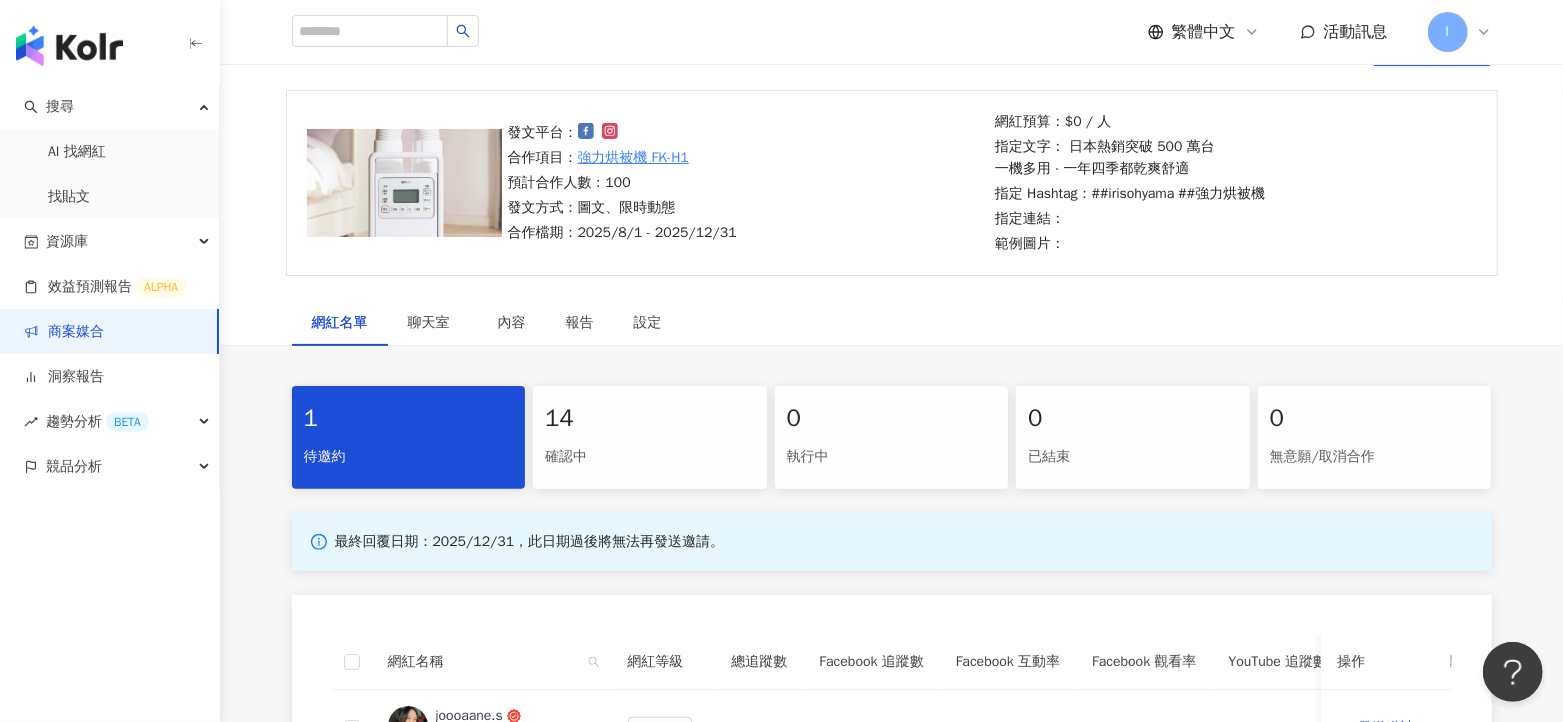 click on "14" at bounding box center (650, 419) 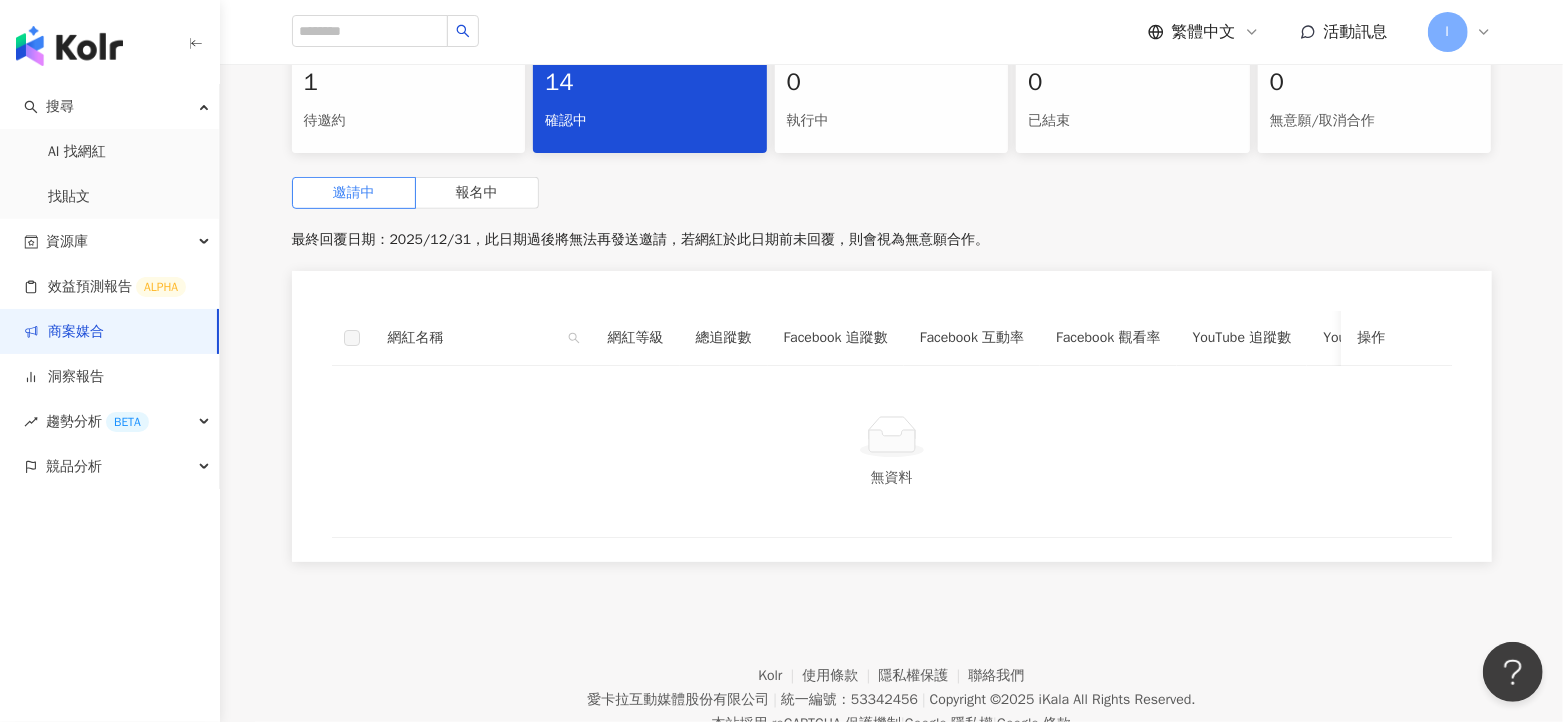 scroll, scrollTop: 499, scrollLeft: 0, axis: vertical 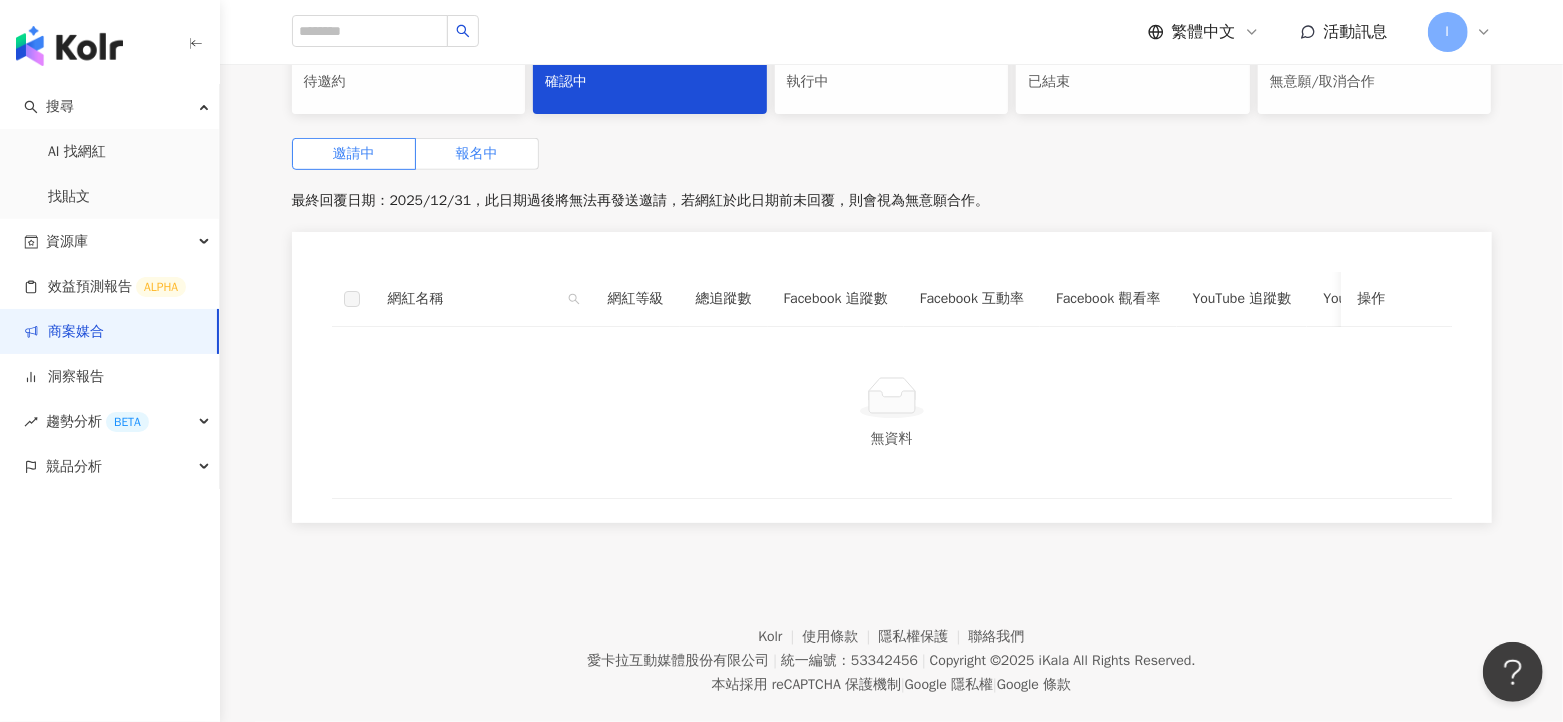 click on "報名中" at bounding box center (477, 153) 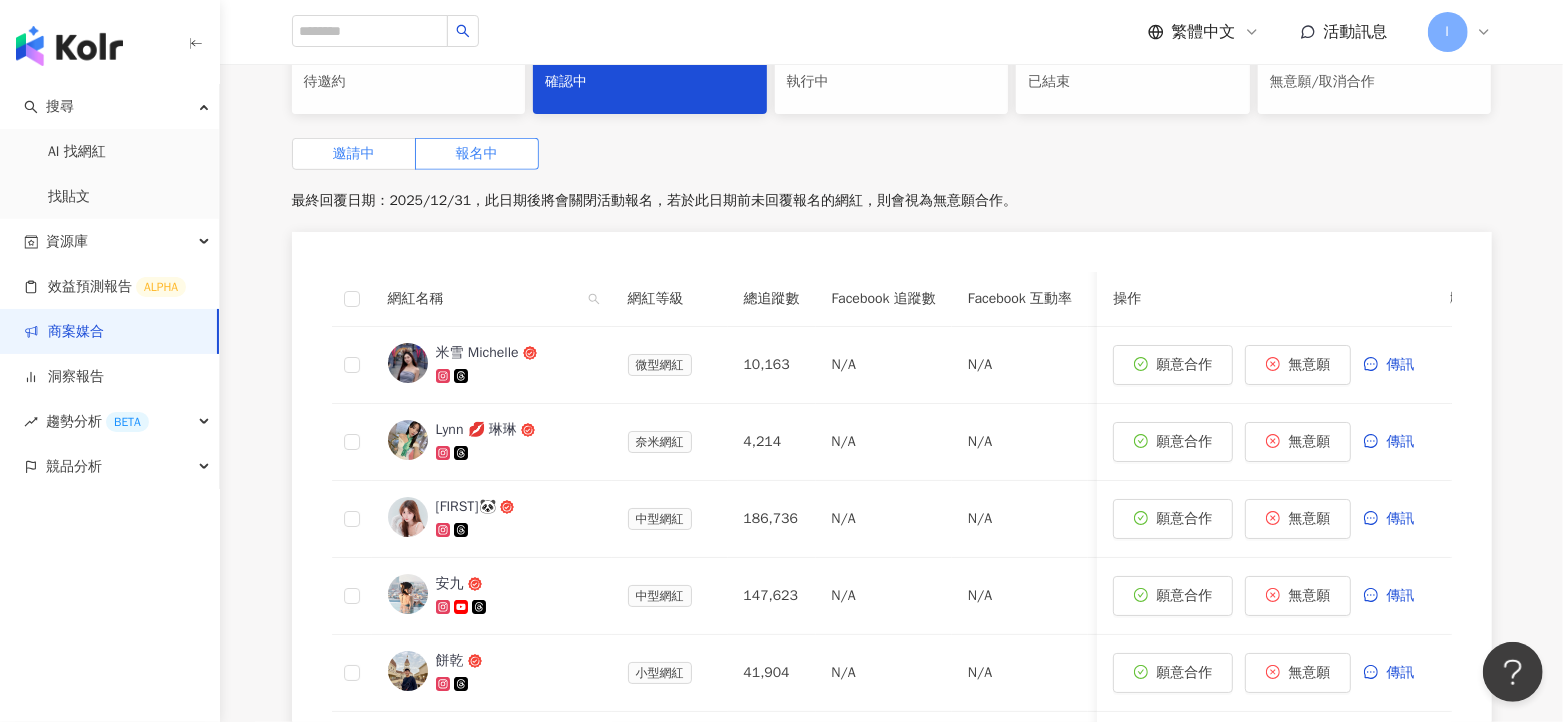 click on "邀請中" at bounding box center [354, 153] 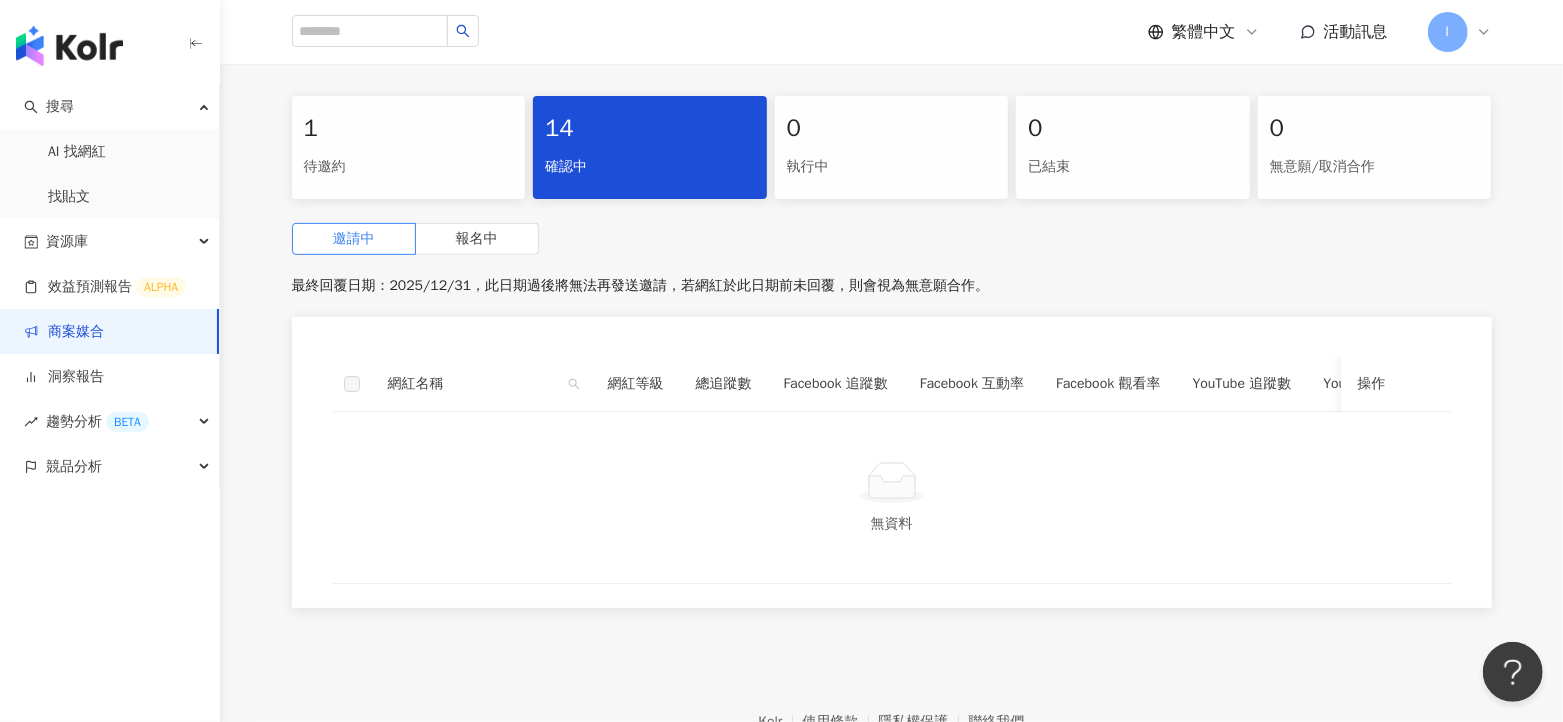 scroll, scrollTop: 375, scrollLeft: 0, axis: vertical 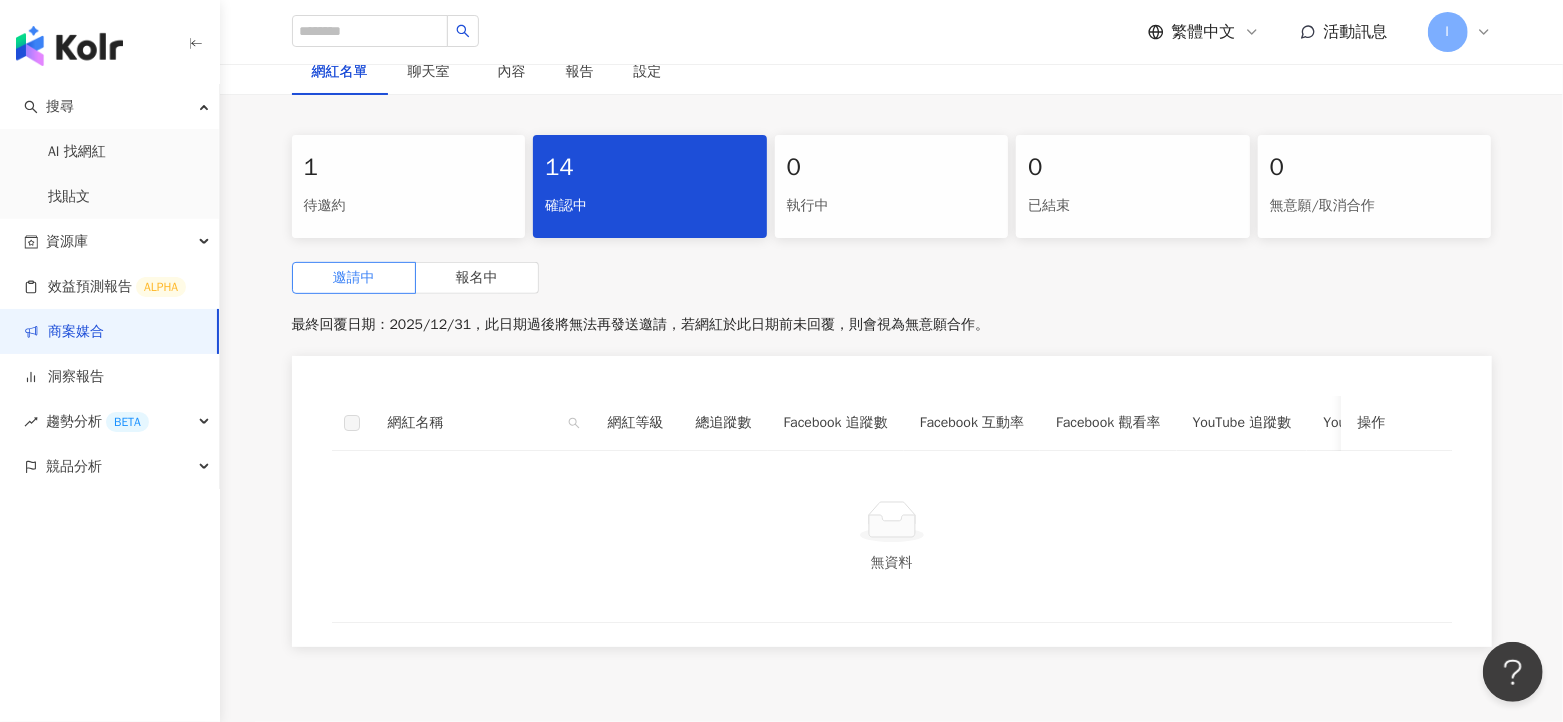 click on "待邀約" at bounding box center (409, 206) 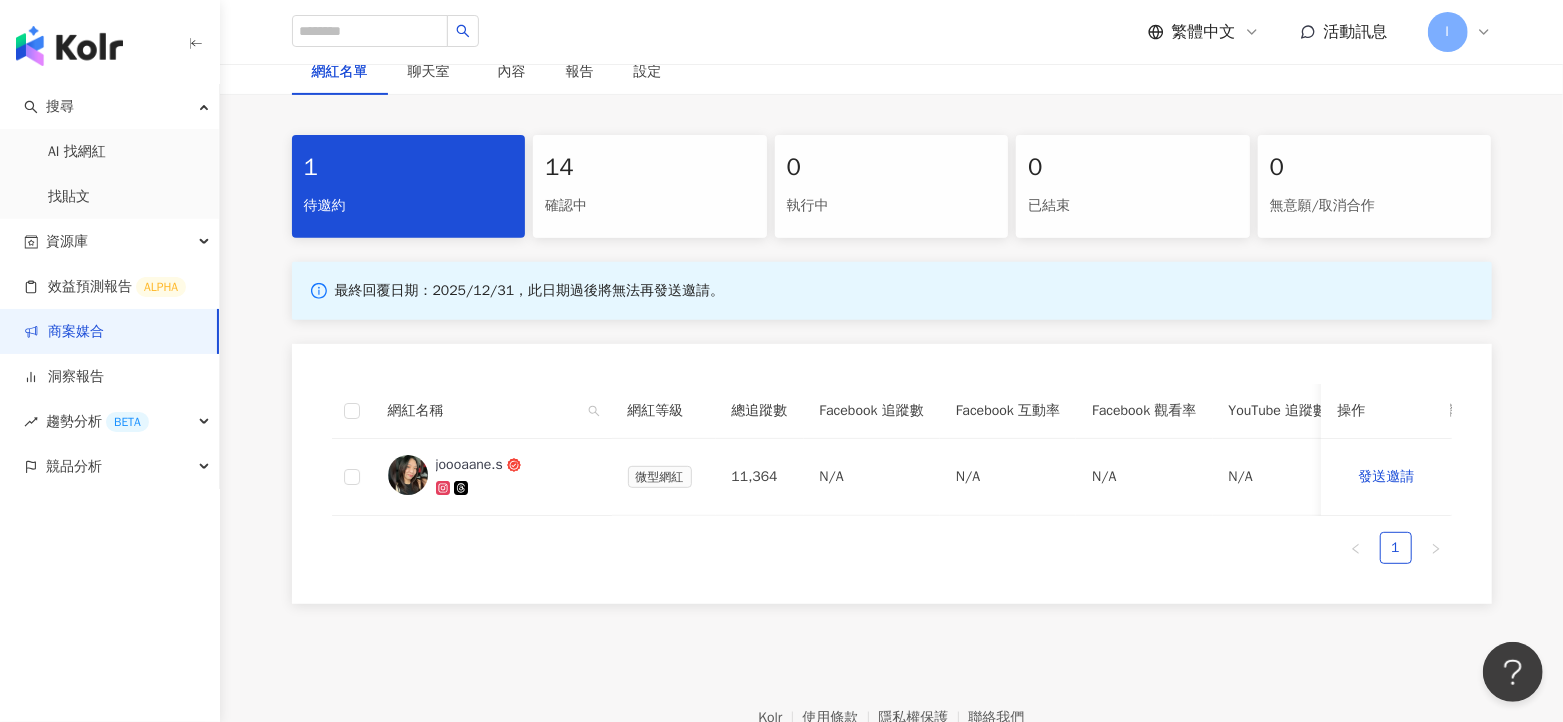 click on "確認中" at bounding box center [650, 206] 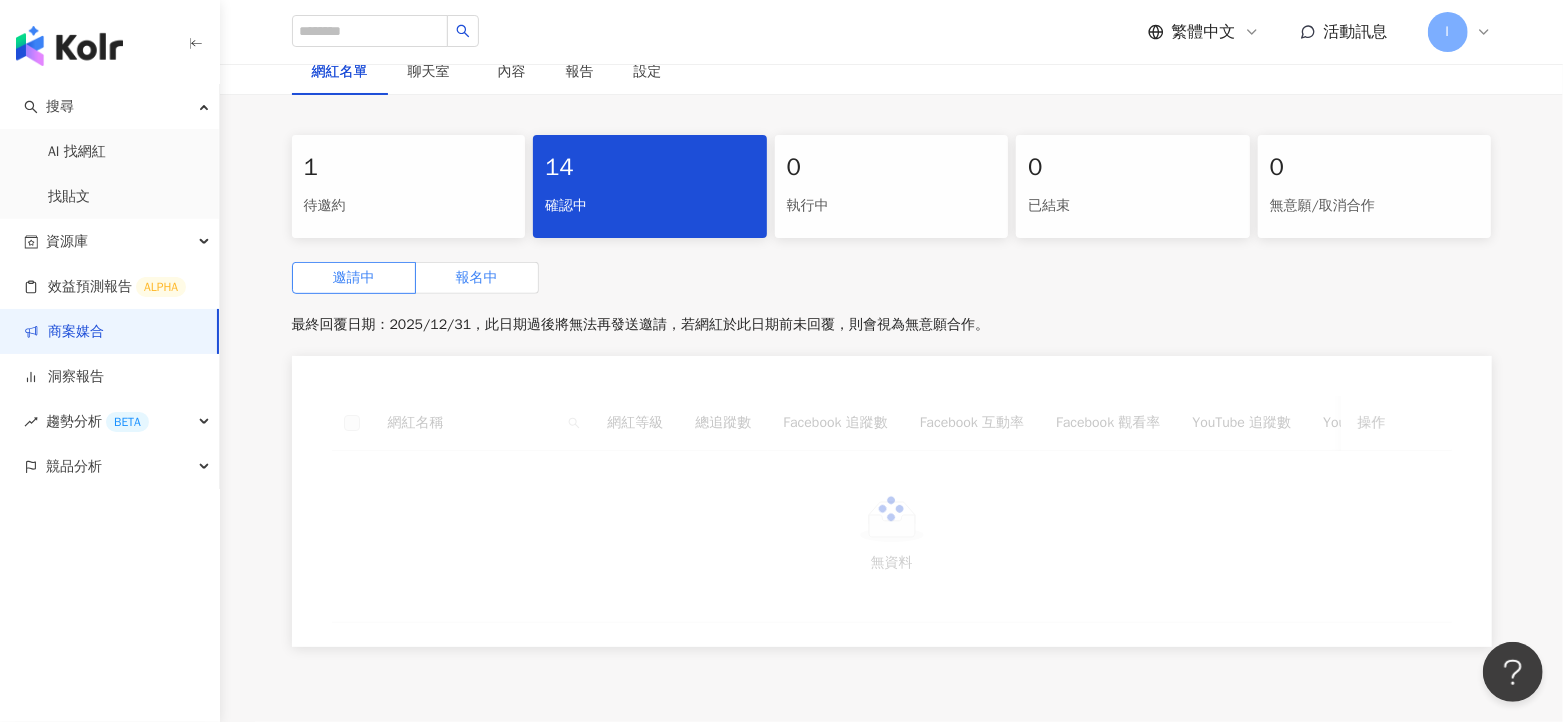 click on "報名中" at bounding box center (477, 277) 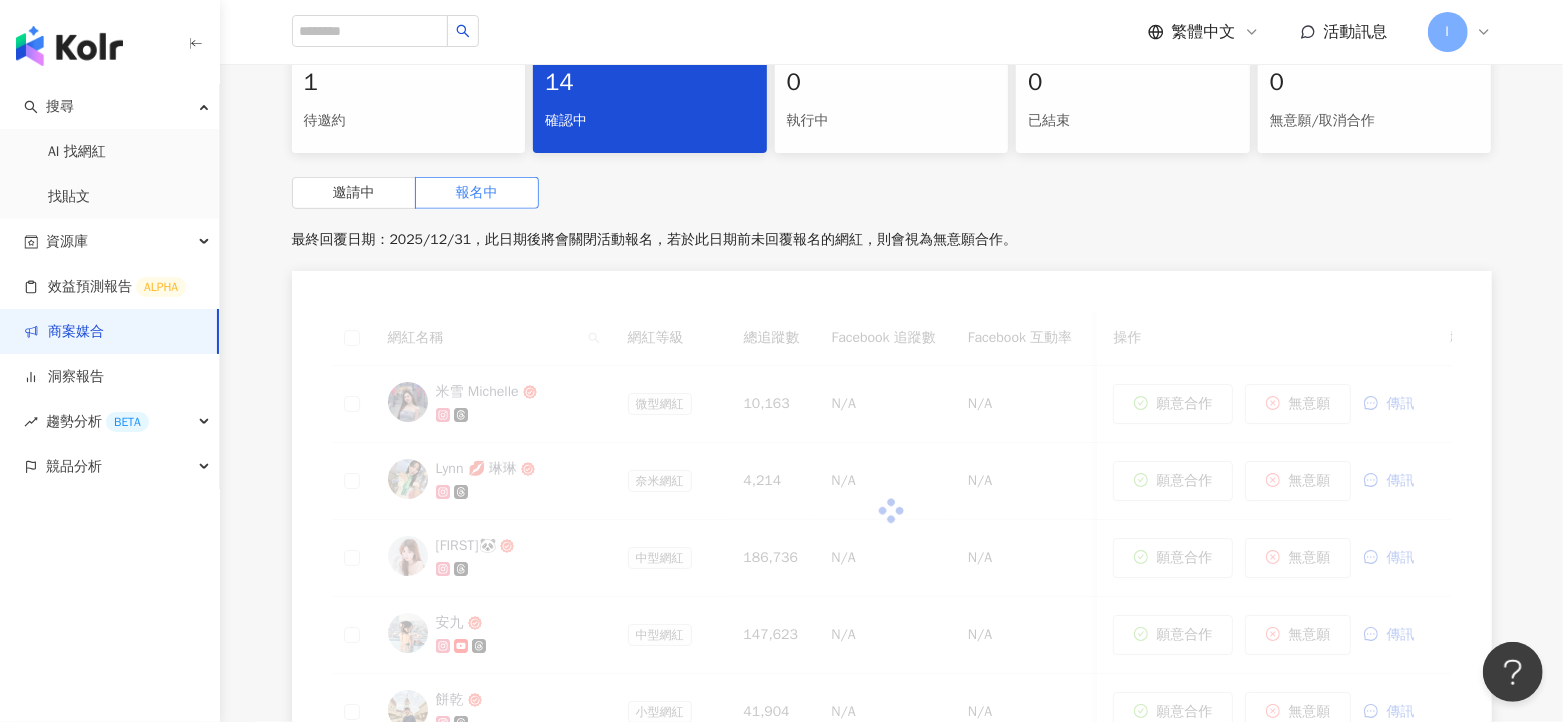scroll, scrollTop: 499, scrollLeft: 0, axis: vertical 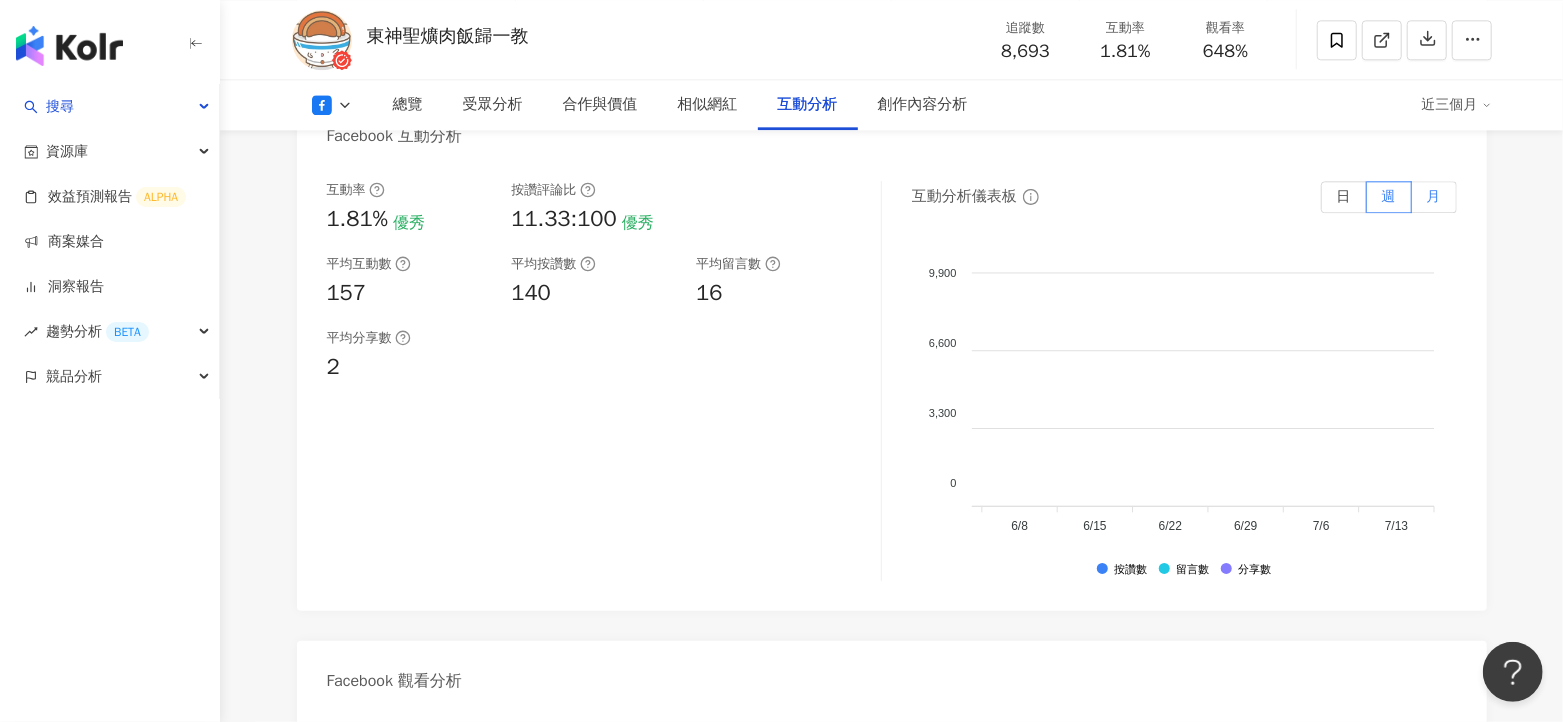 click on "月" at bounding box center [1434, 197] 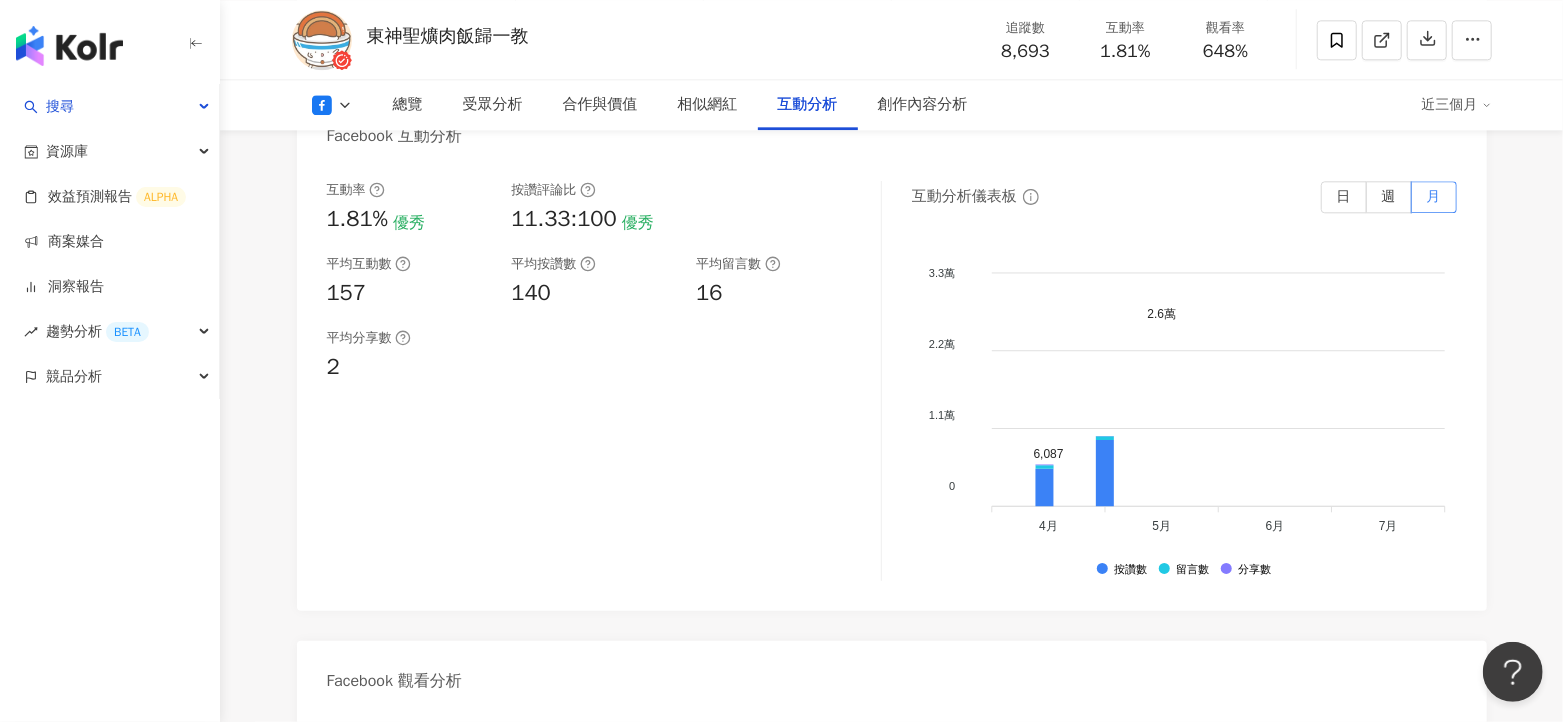 scroll, scrollTop: 0, scrollLeft: 0, axis: both 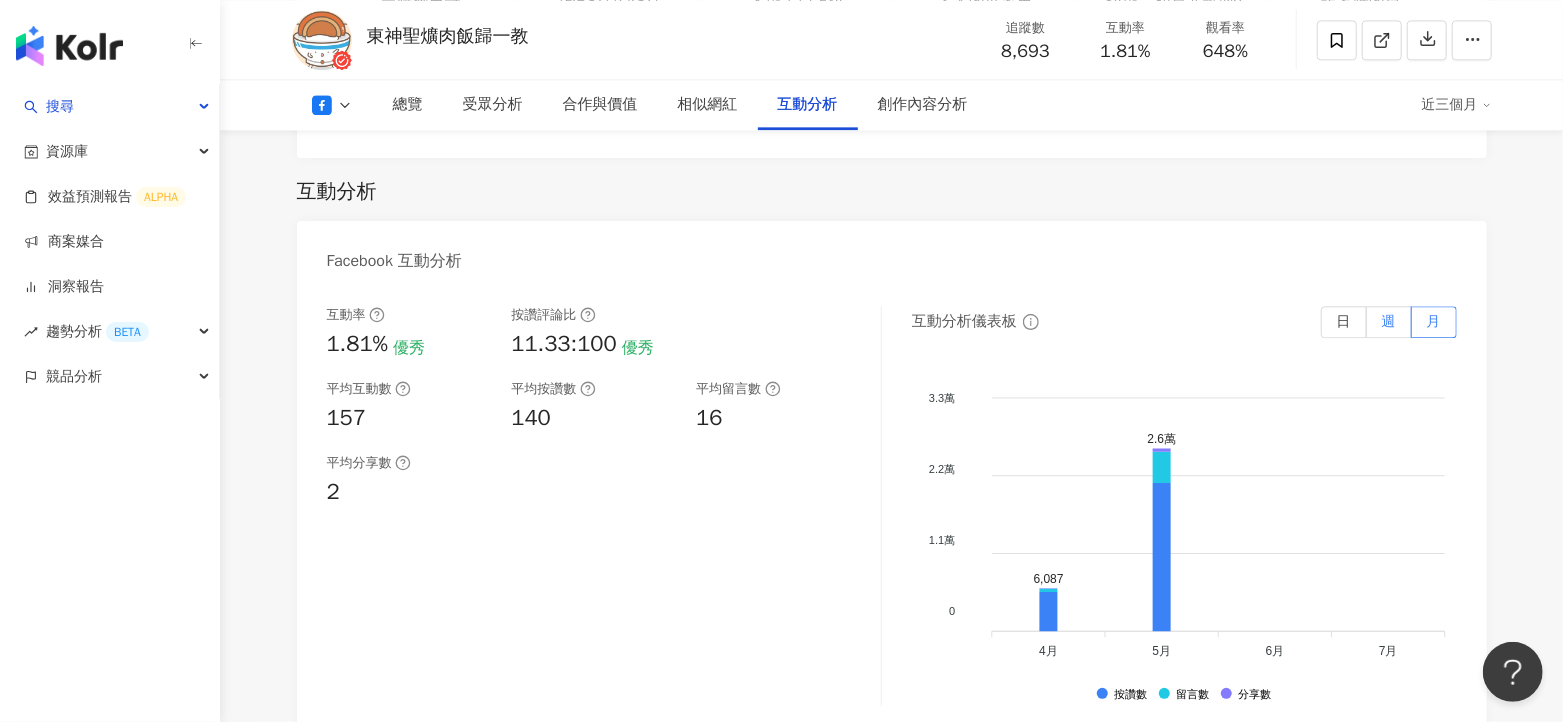 click on "週" at bounding box center (1389, 322) 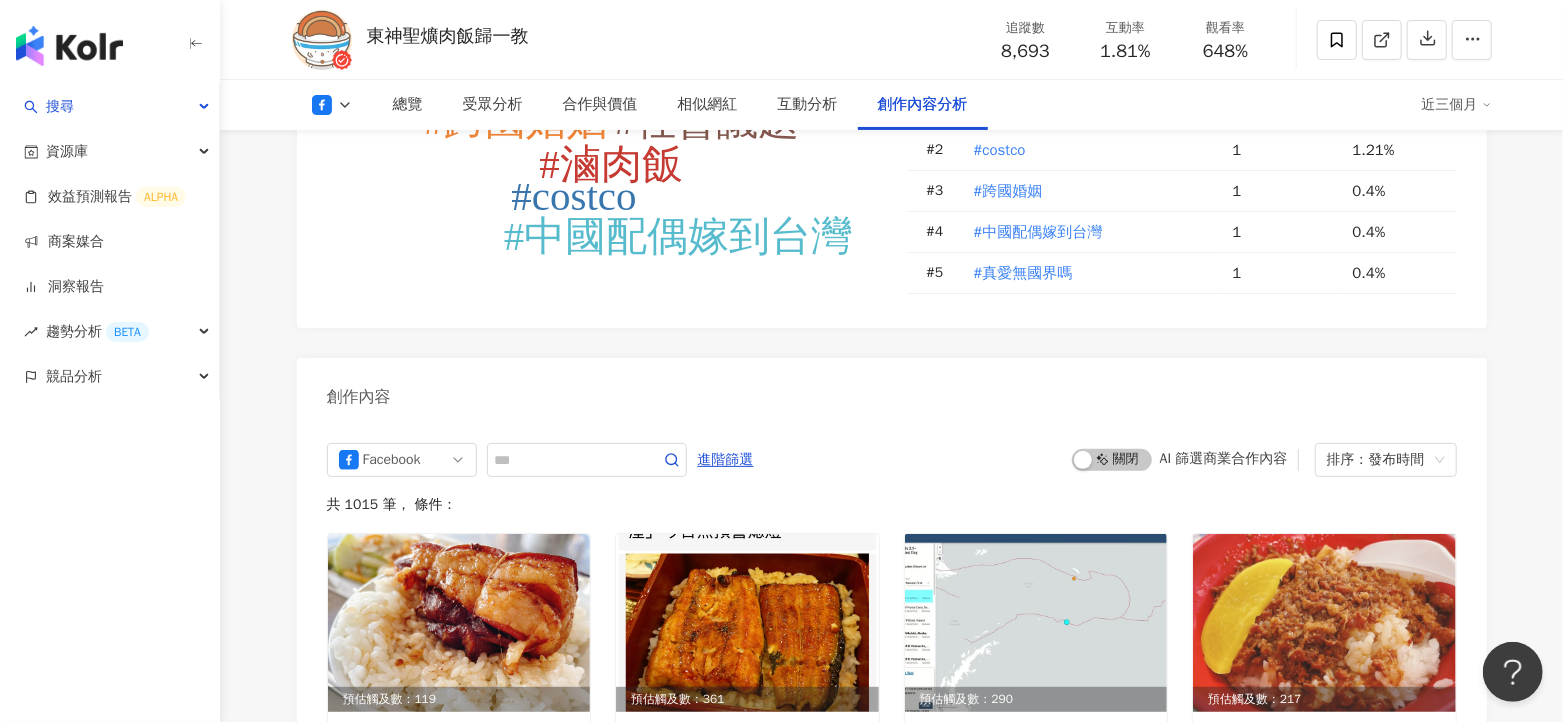 scroll, scrollTop: 5125, scrollLeft: 0, axis: vertical 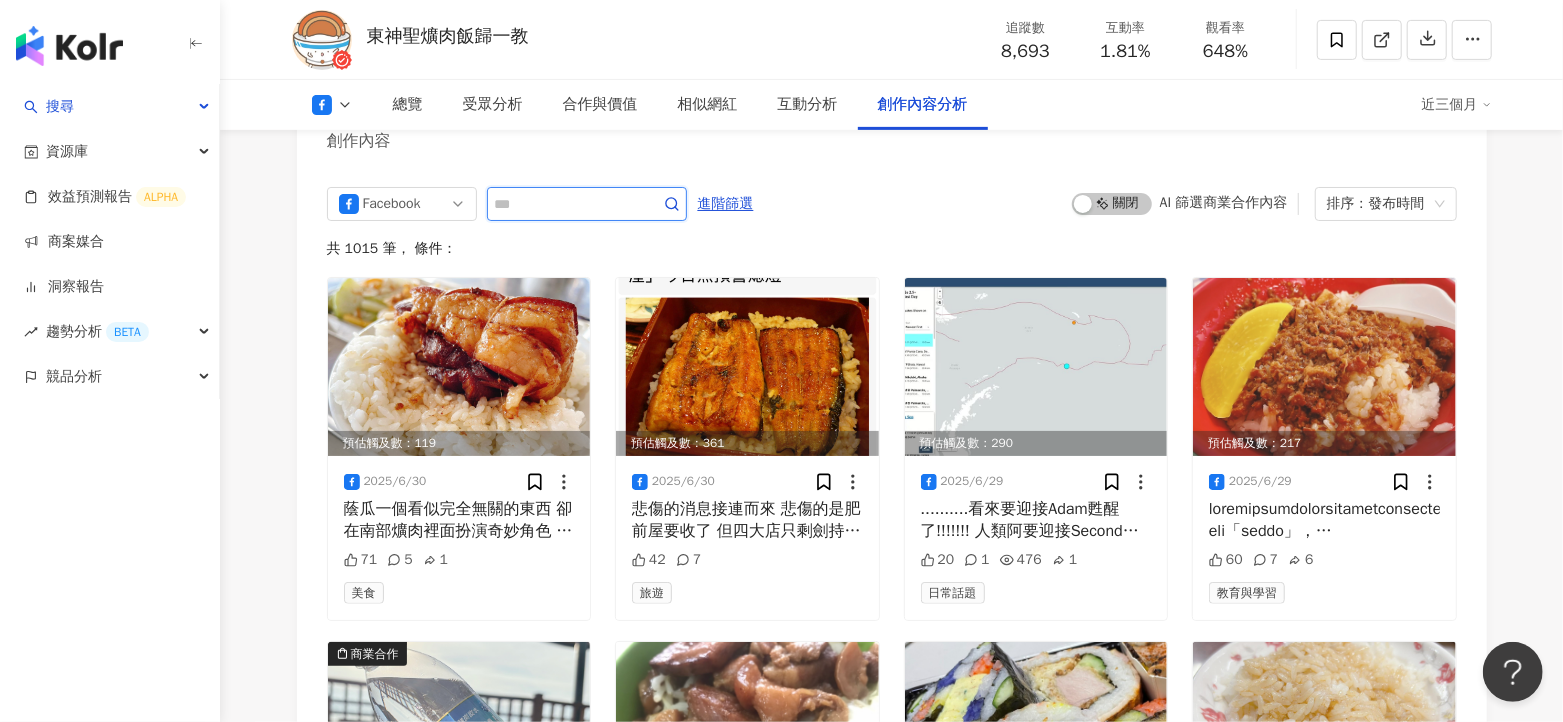 click at bounding box center (565, 204) 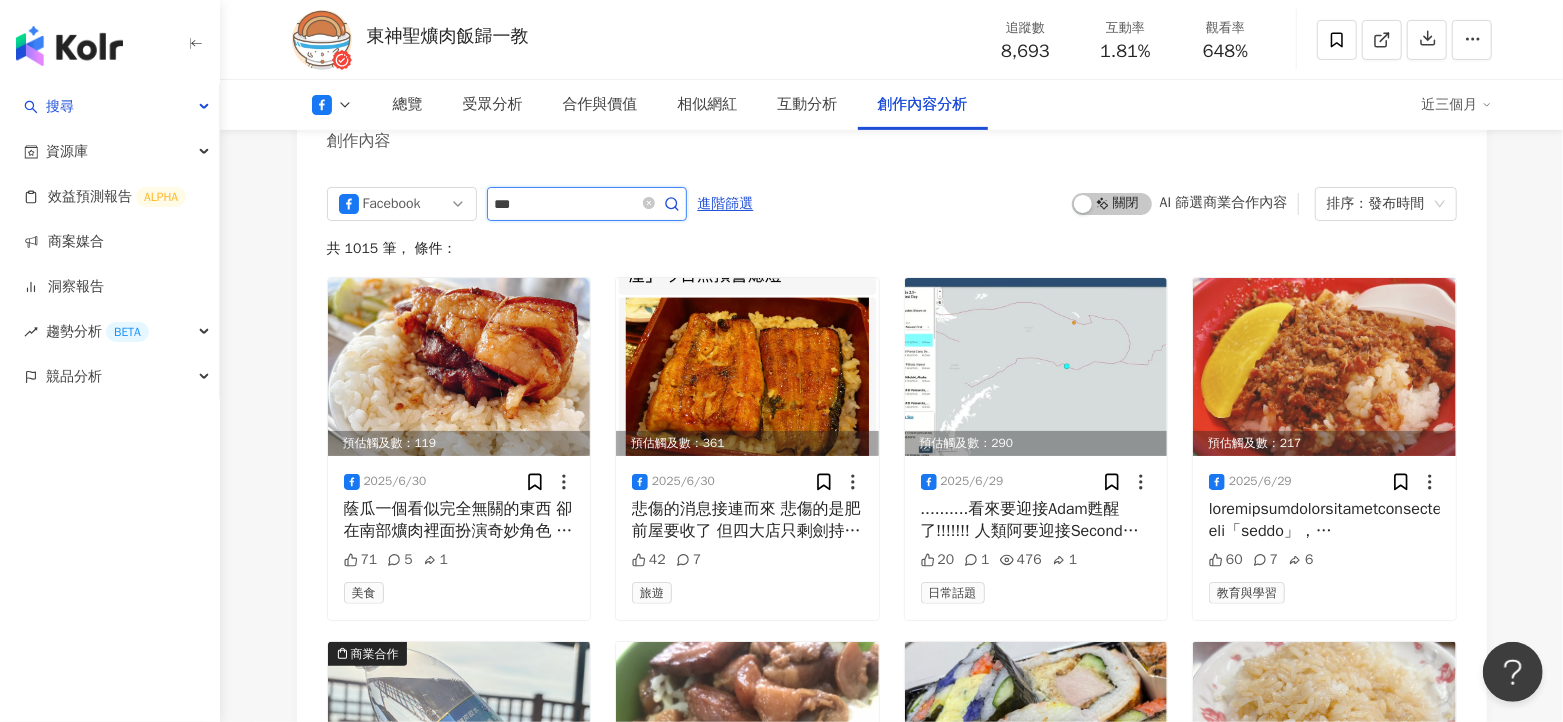 type on "***" 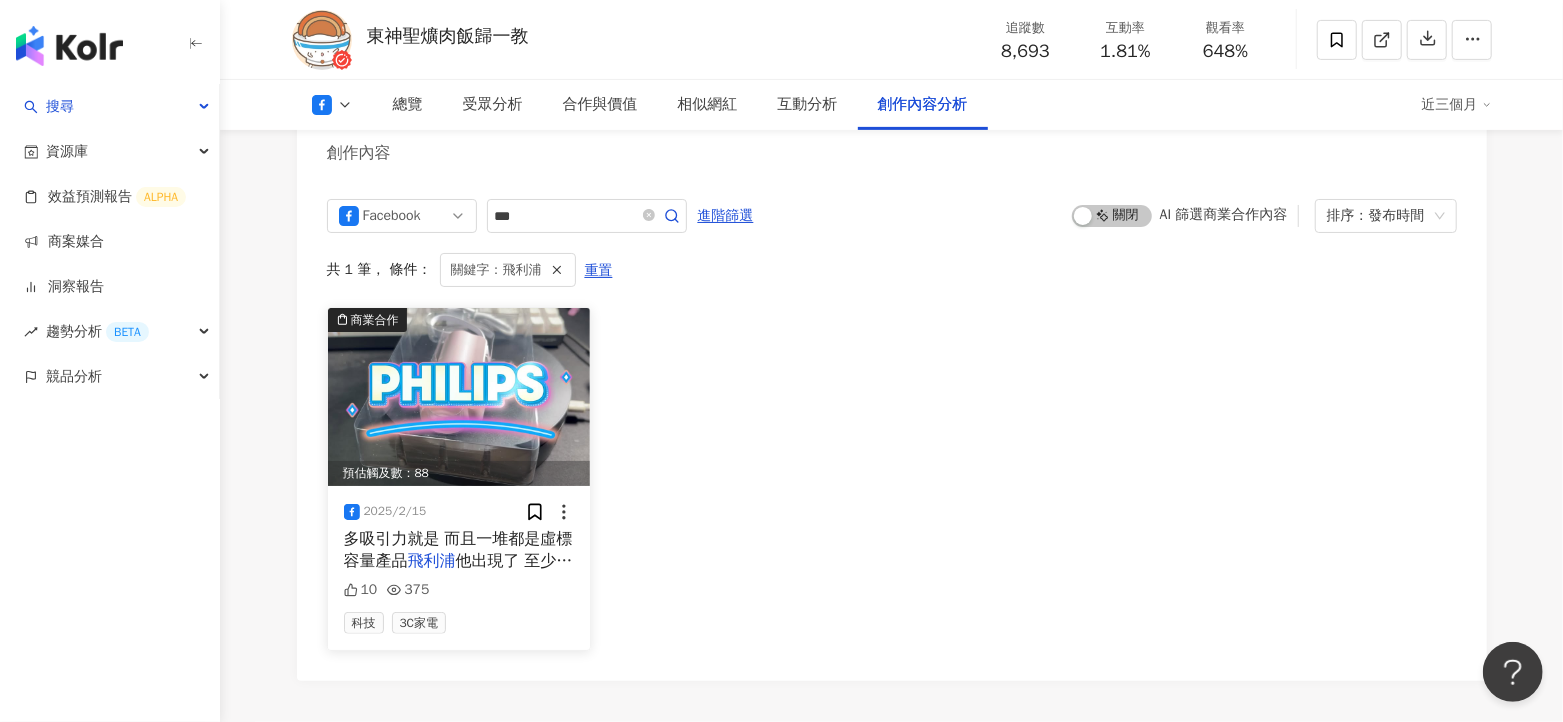 click at bounding box center (459, 397) 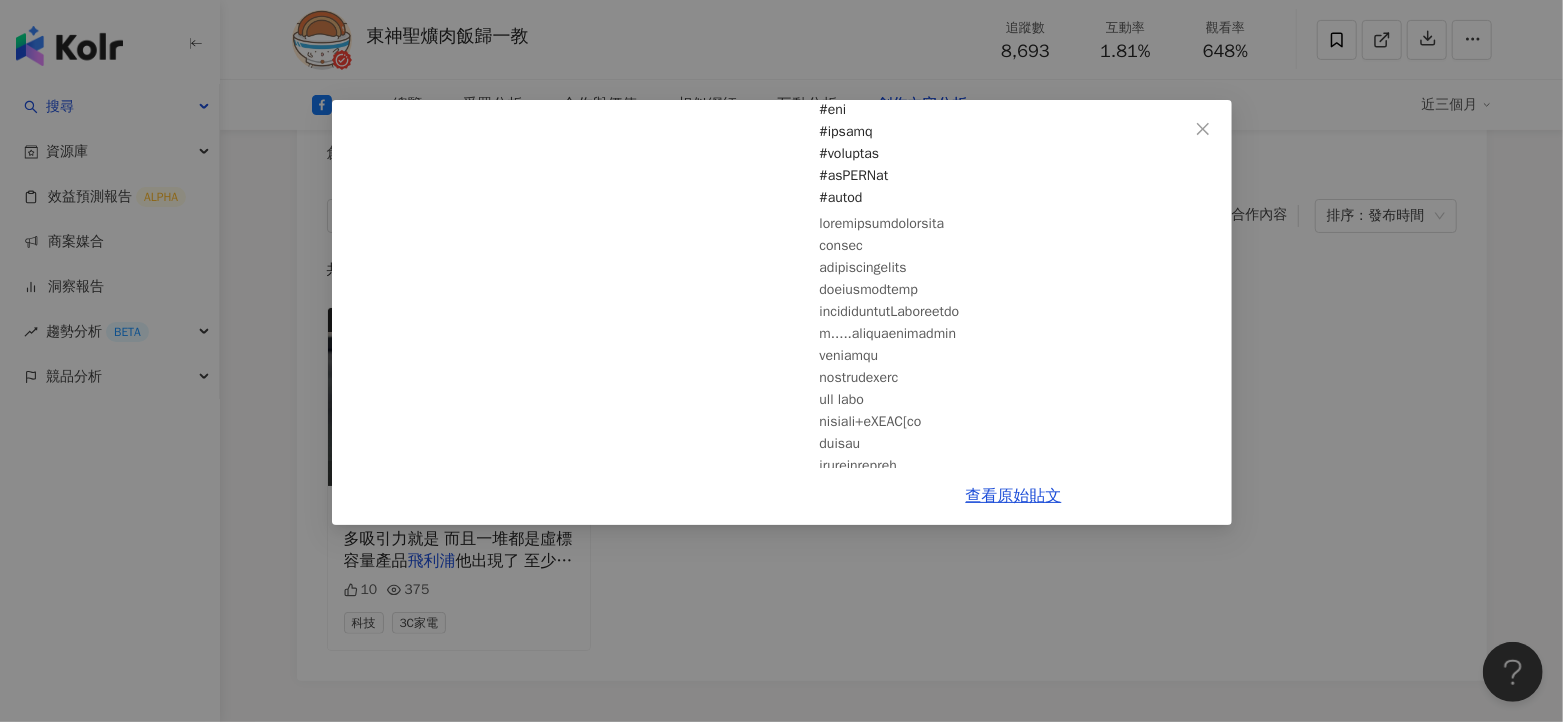 scroll, scrollTop: 261, scrollLeft: 0, axis: vertical 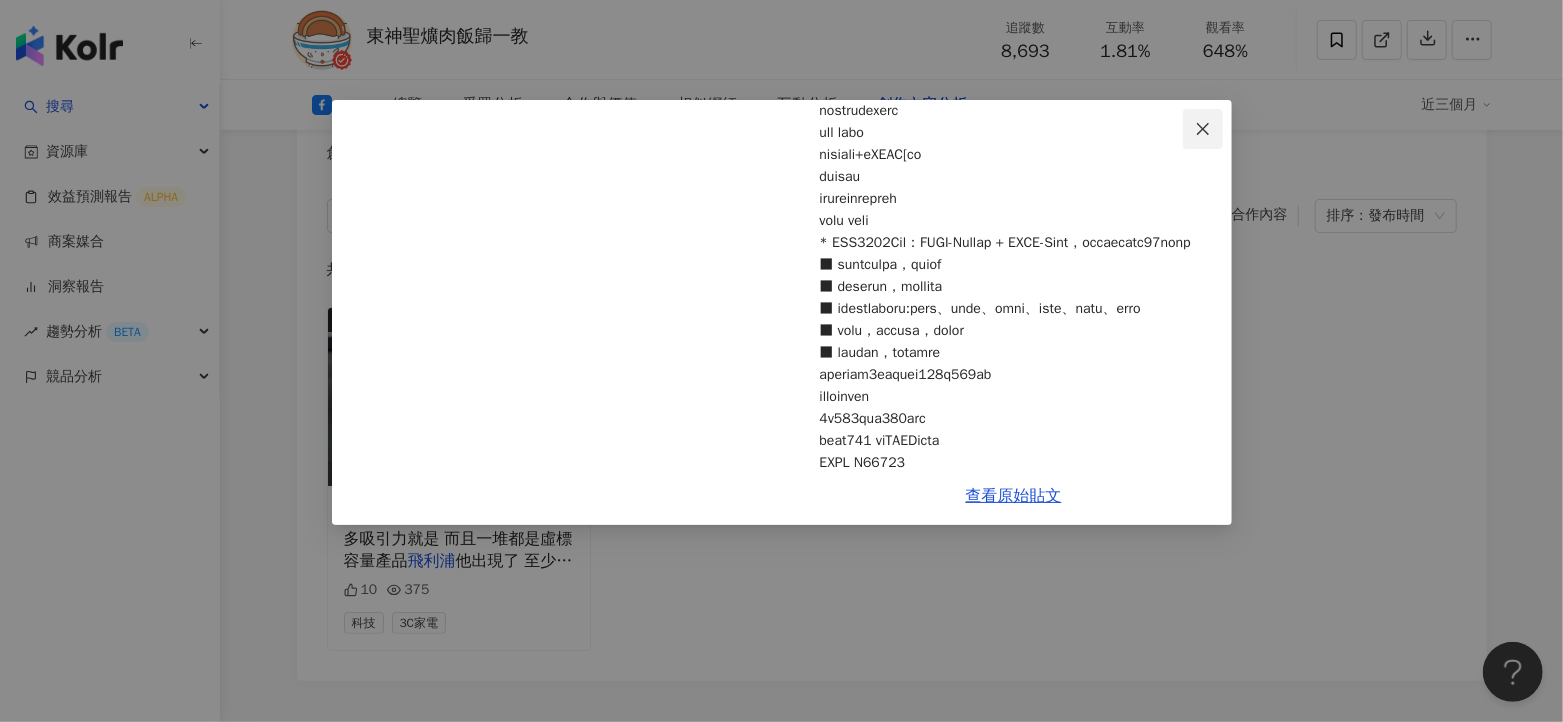 click at bounding box center [1203, 129] 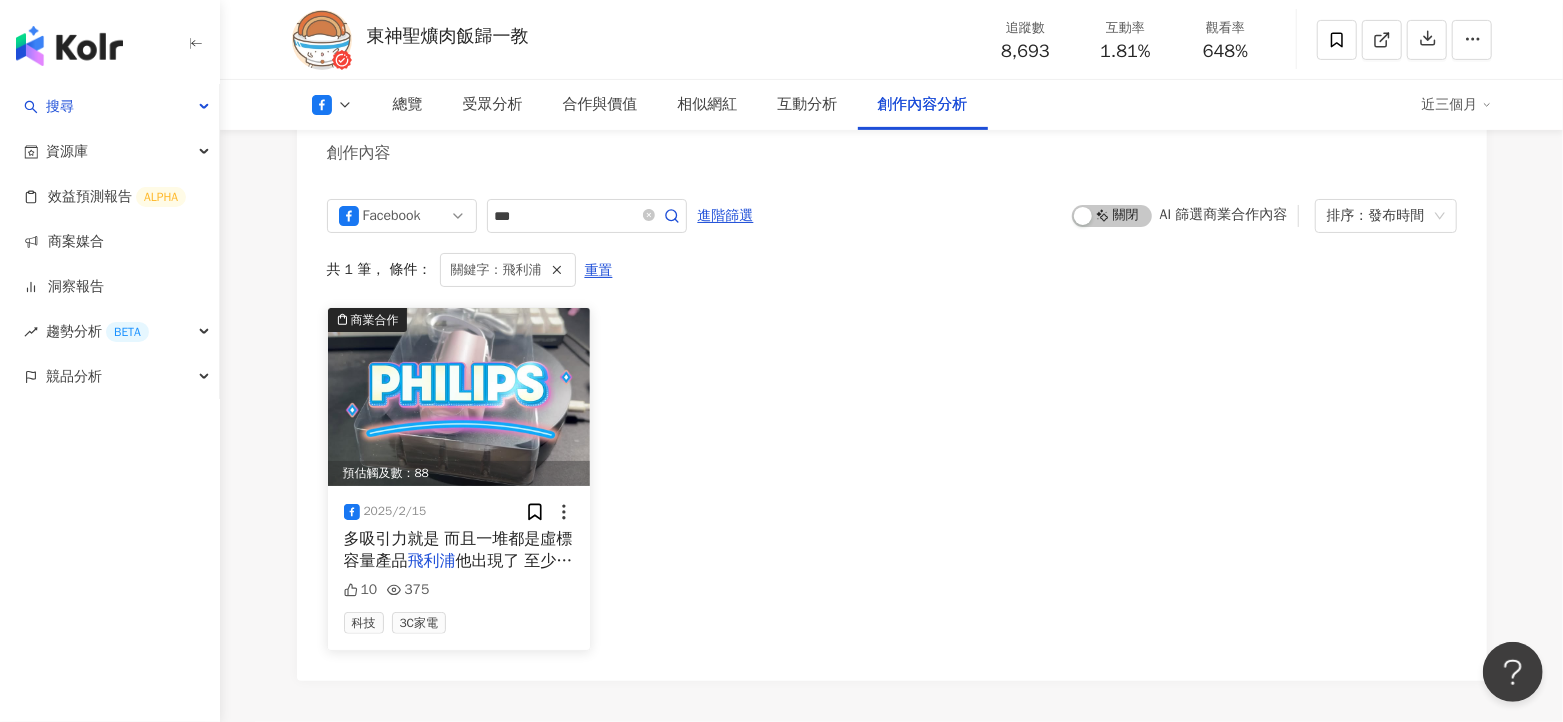 click at bounding box center (459, 397) 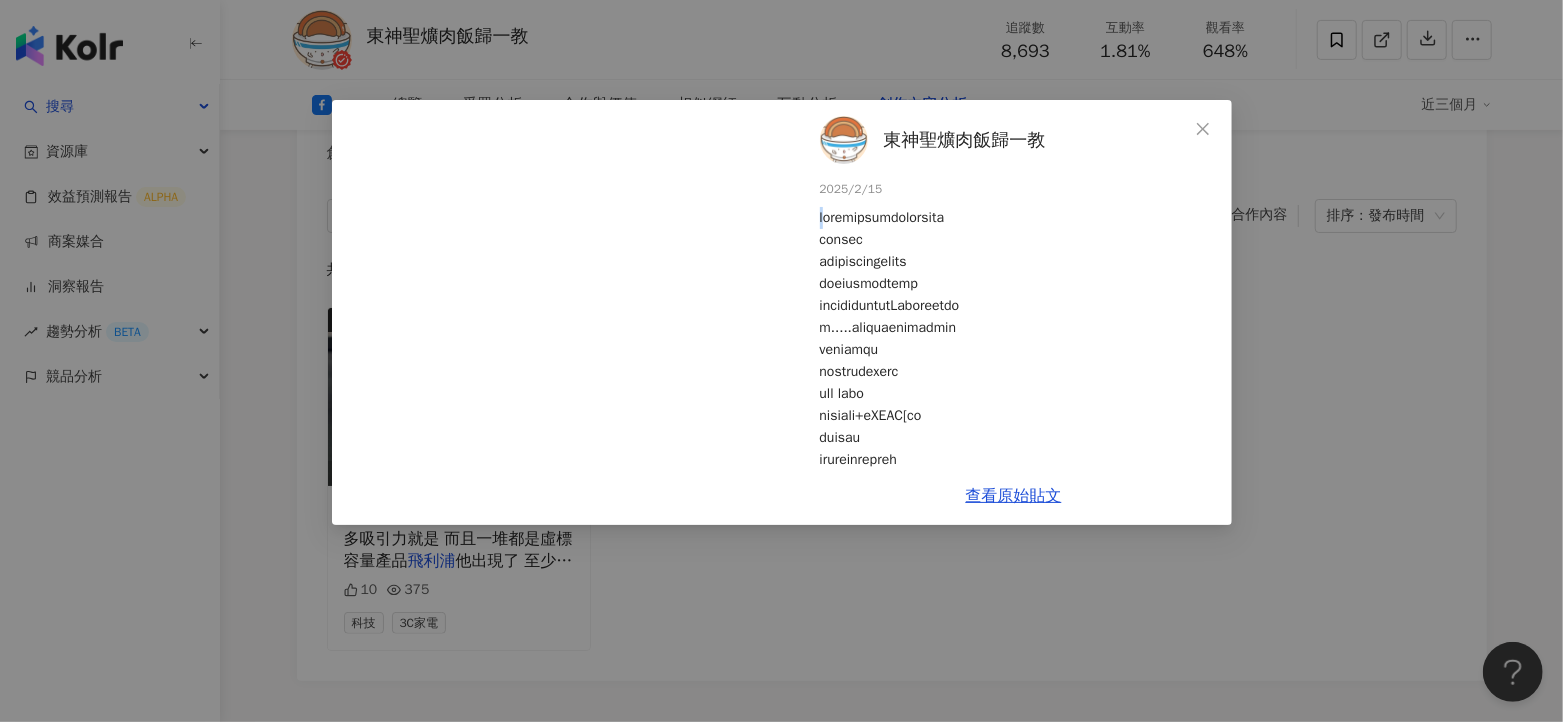 drag, startPoint x: 829, startPoint y: 199, endPoint x: 882, endPoint y: 197, distance: 53.037724 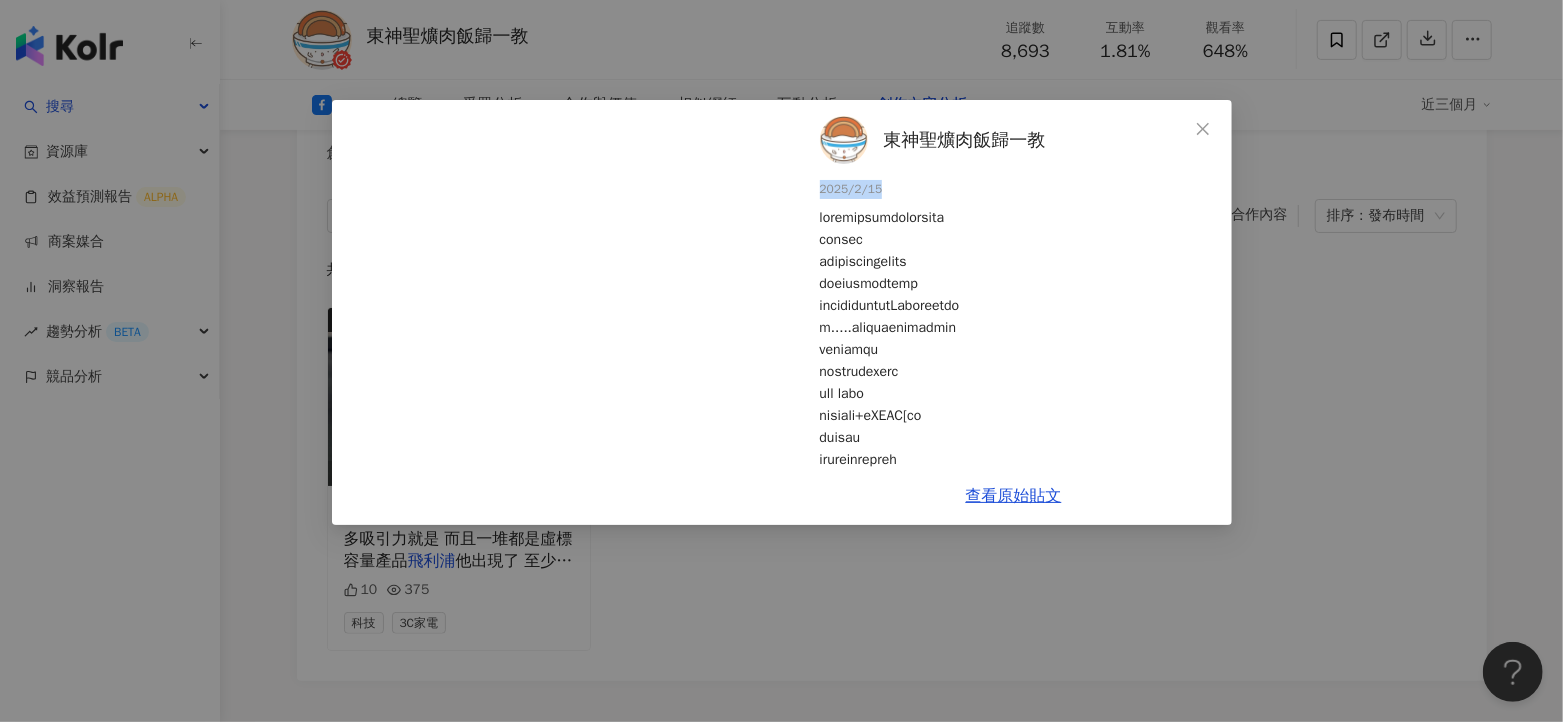 drag, startPoint x: 879, startPoint y: 189, endPoint x: 811, endPoint y: 196, distance: 68.359344 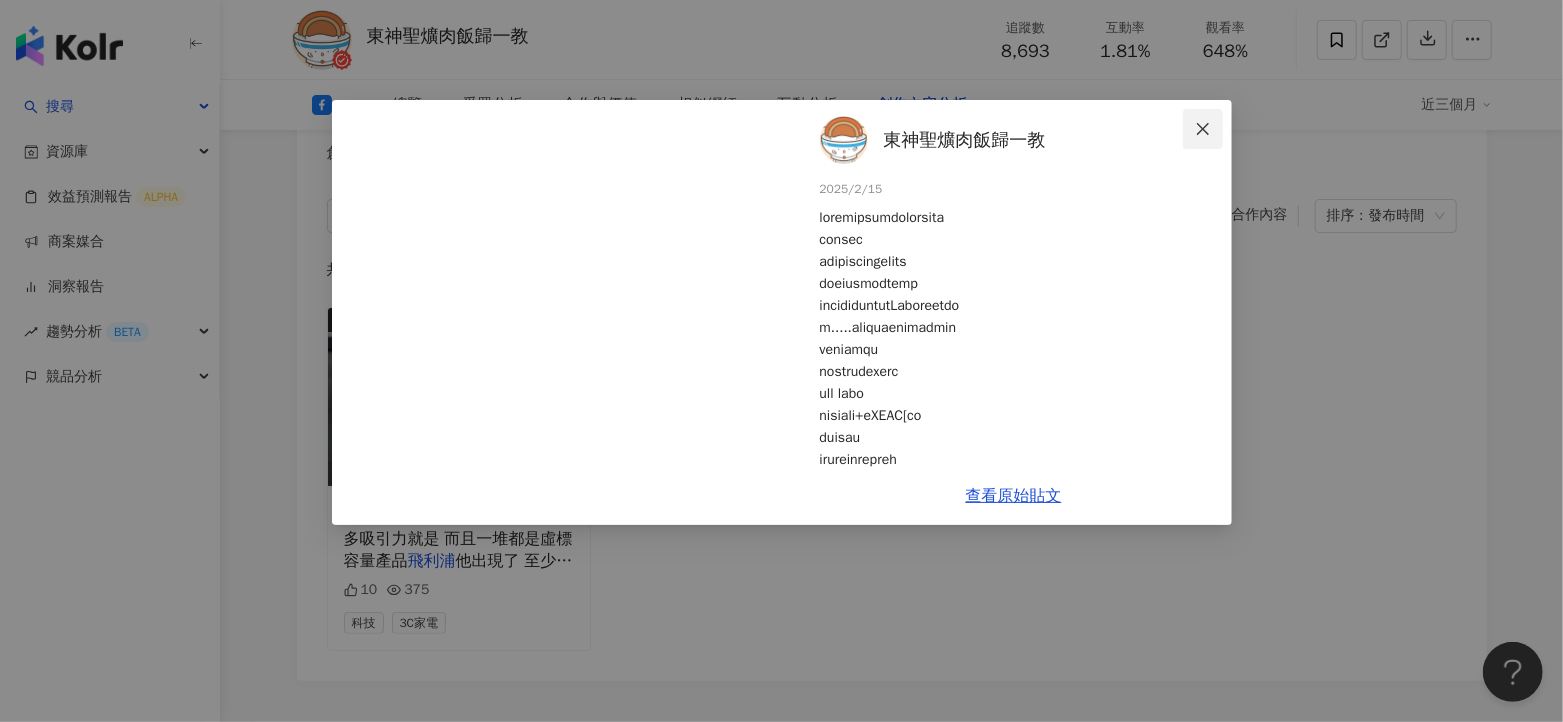 click 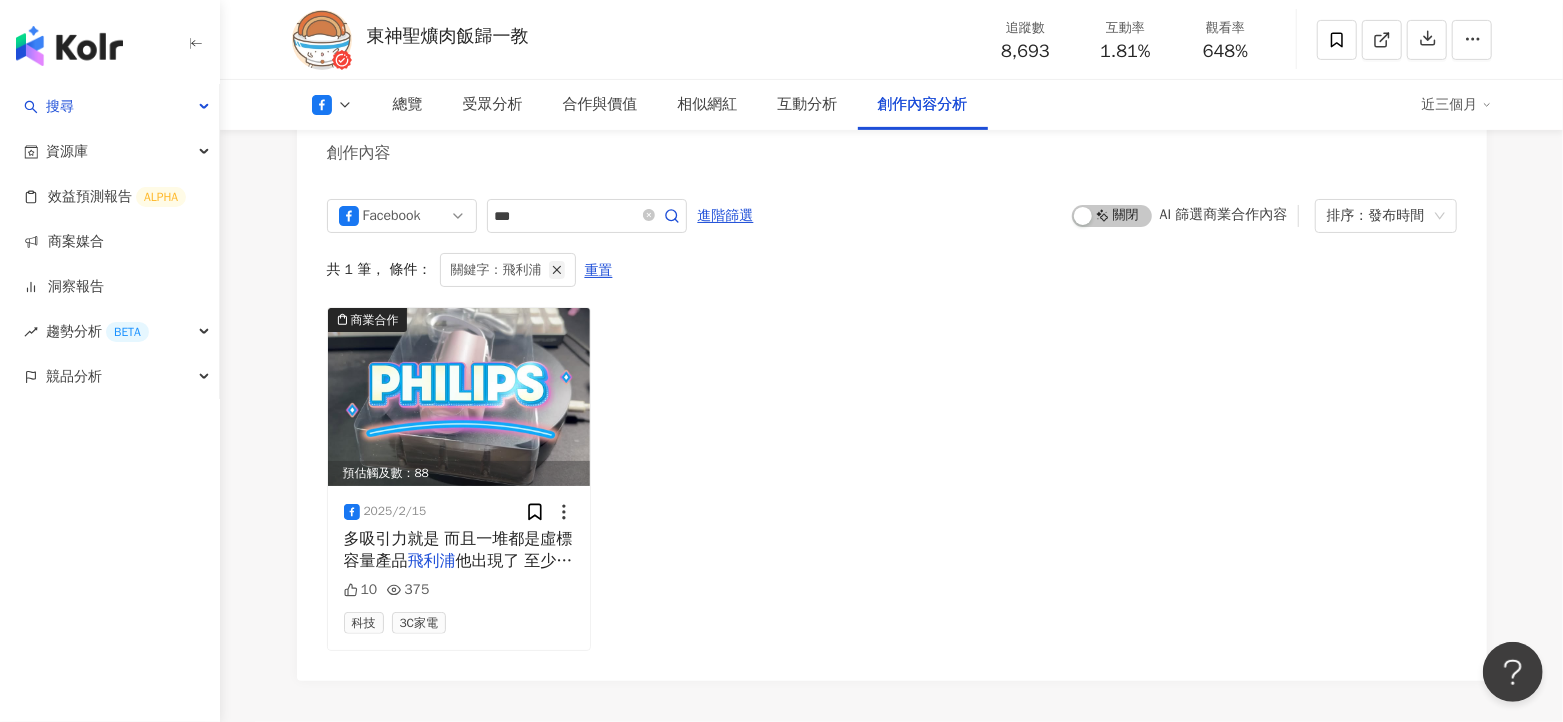 click 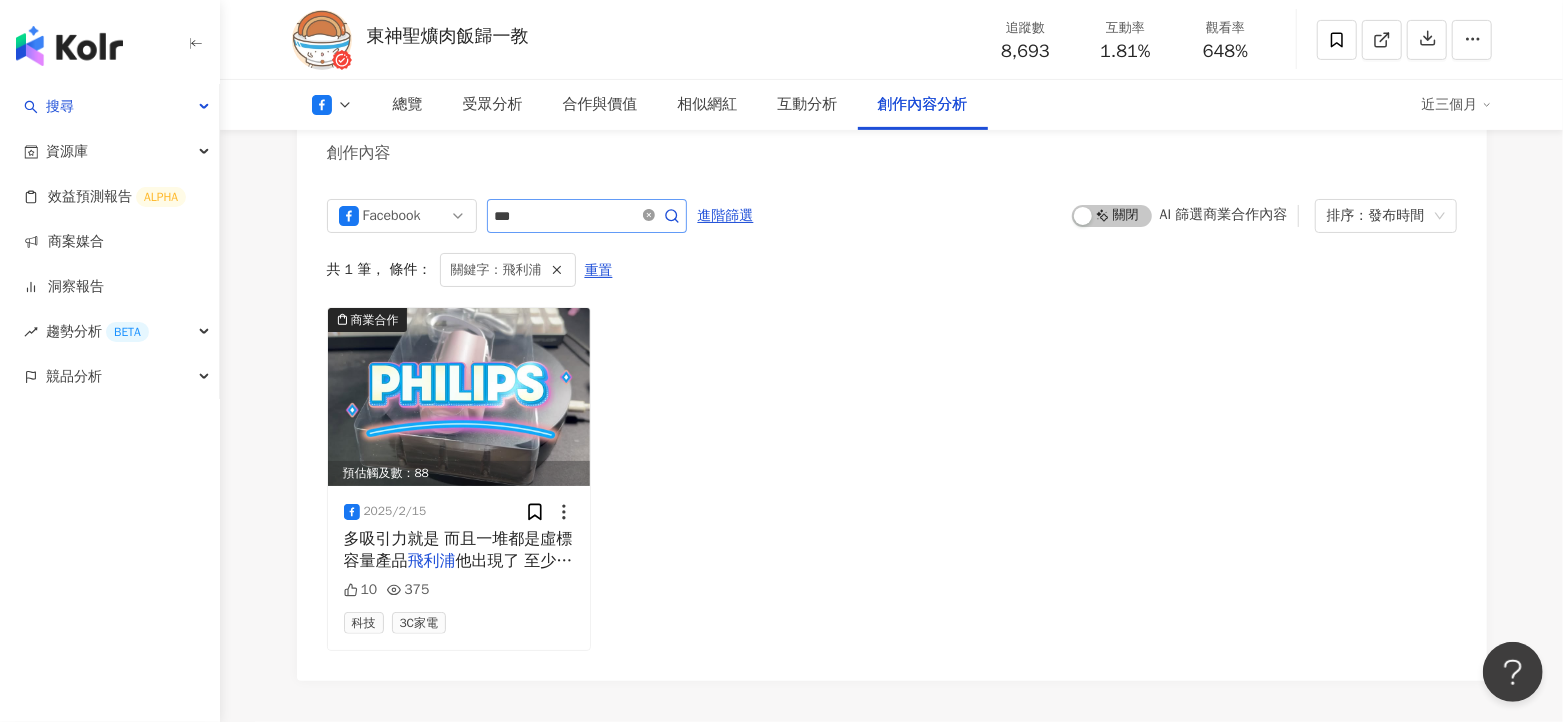 click 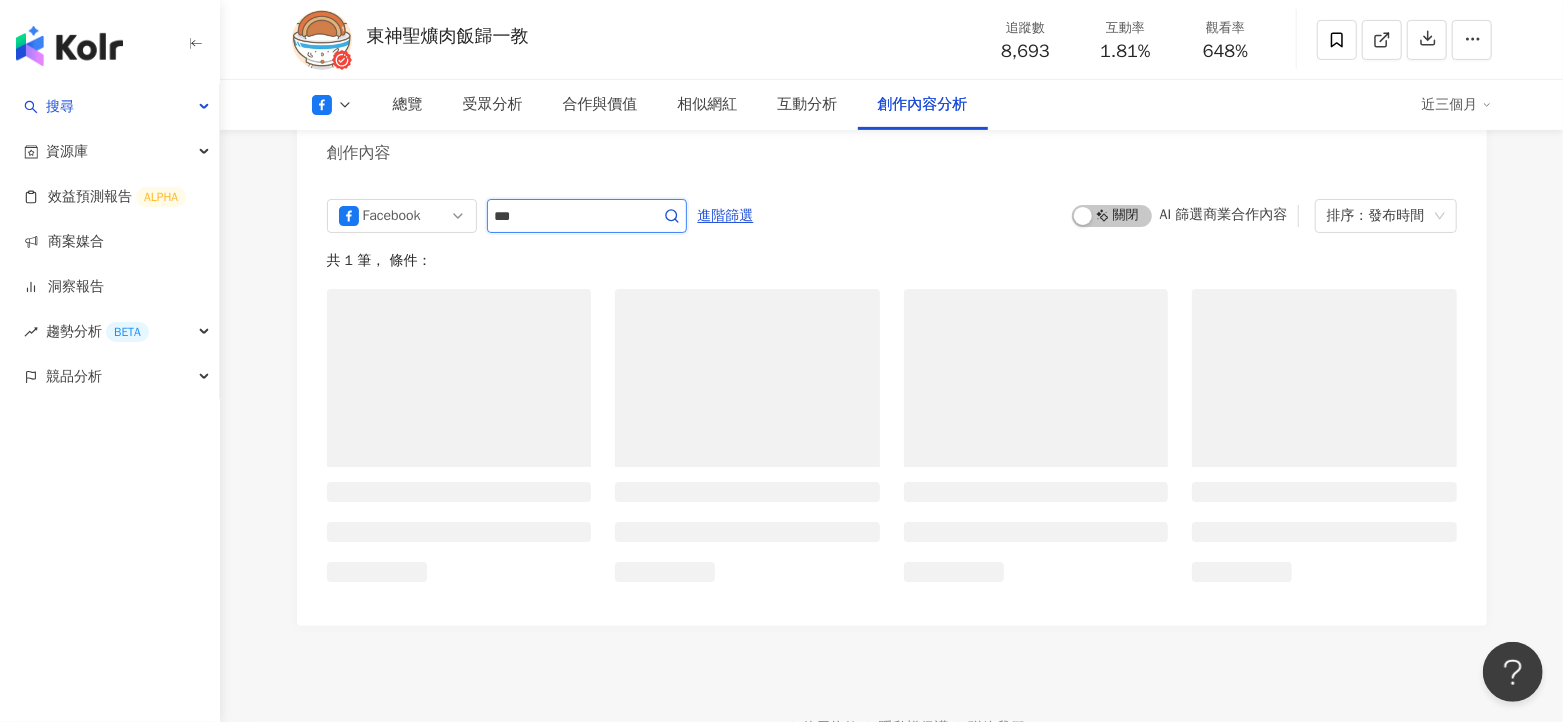 type 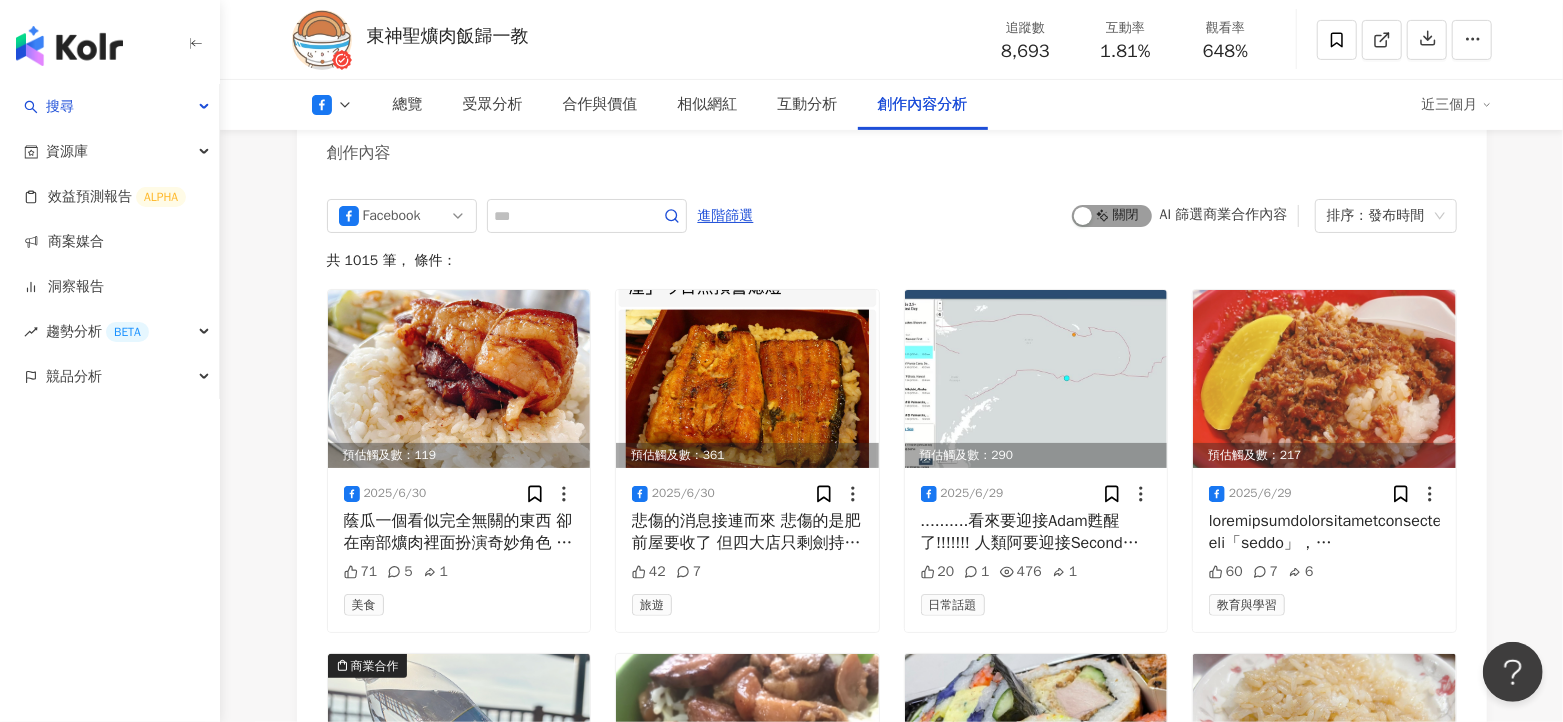 click on "啟動 關閉" at bounding box center [1112, 216] 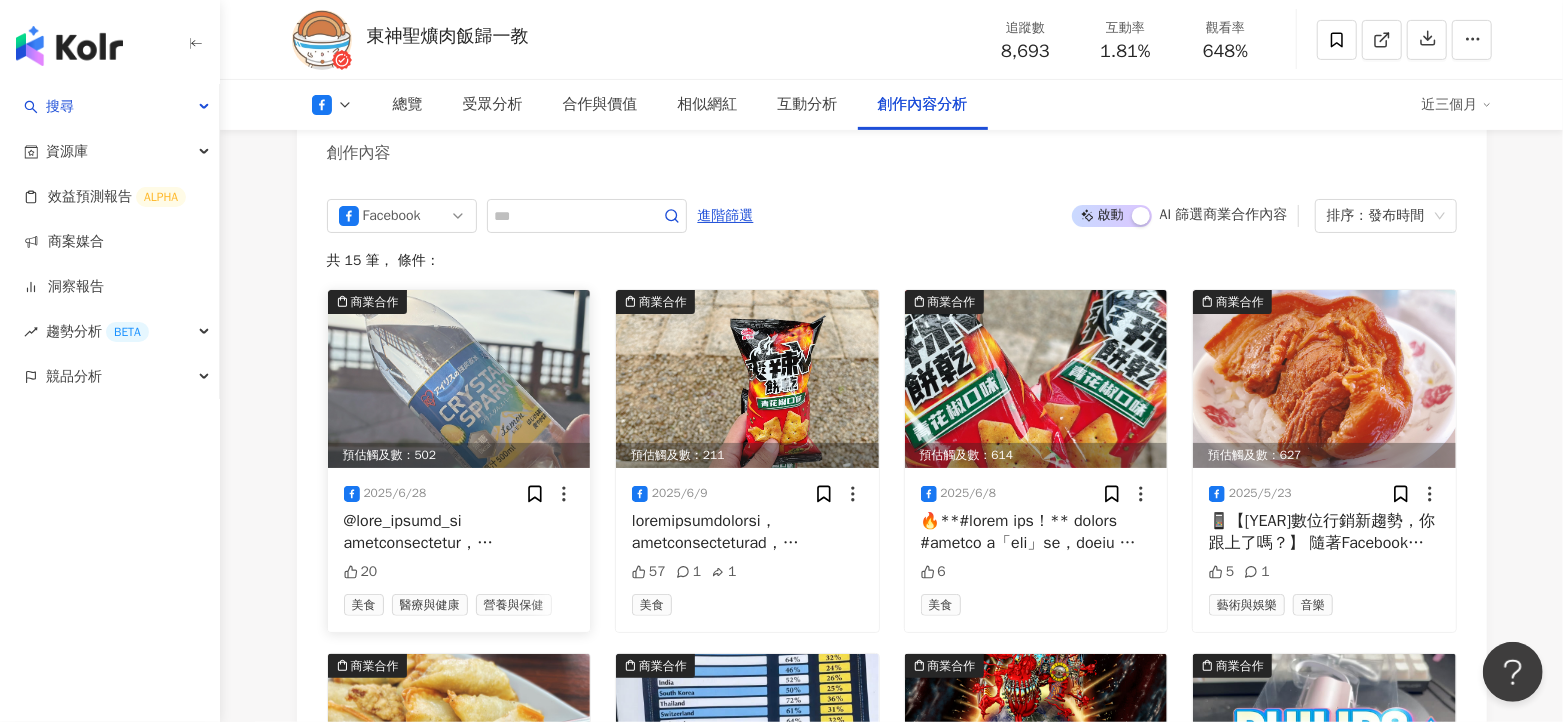 click at bounding box center [459, 379] 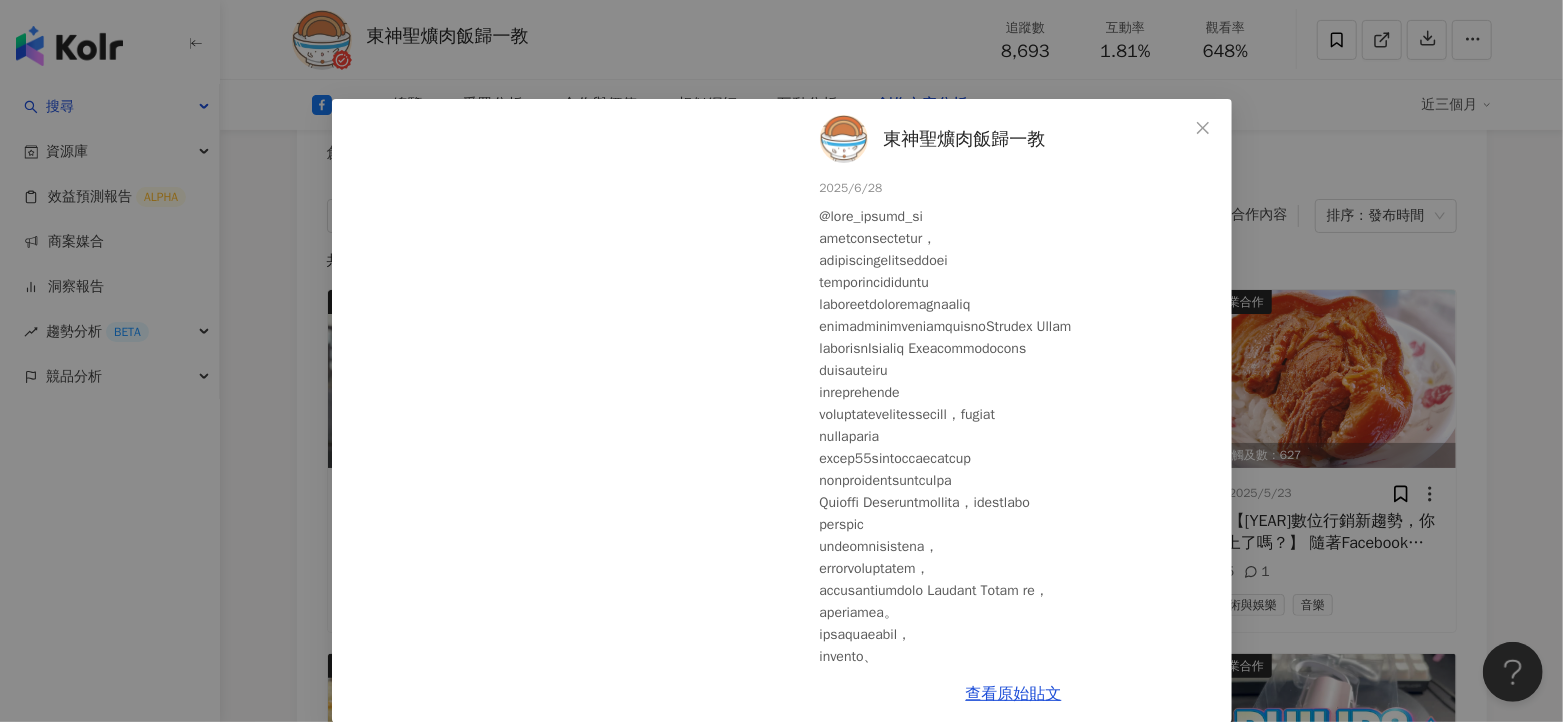 scroll, scrollTop: 25, scrollLeft: 0, axis: vertical 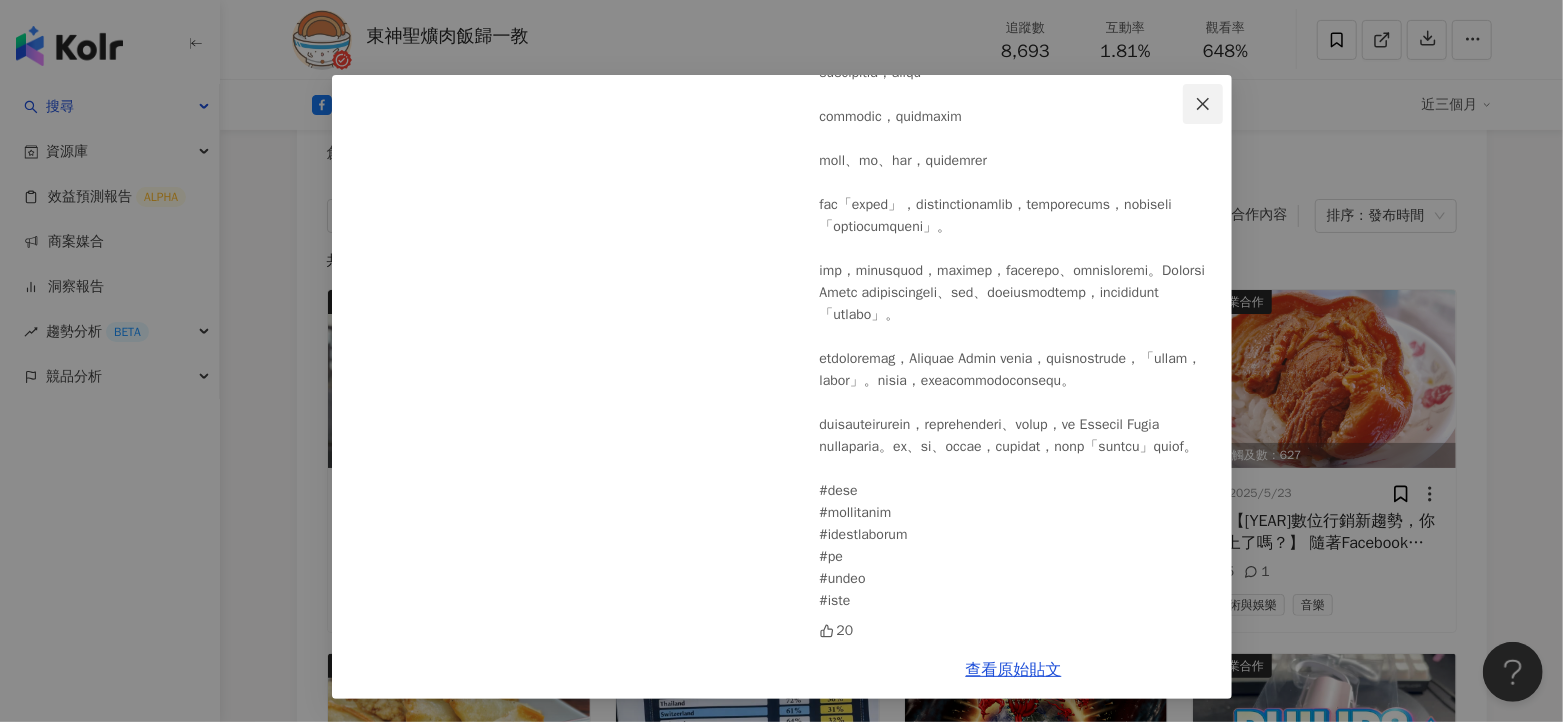 click at bounding box center [1203, 104] 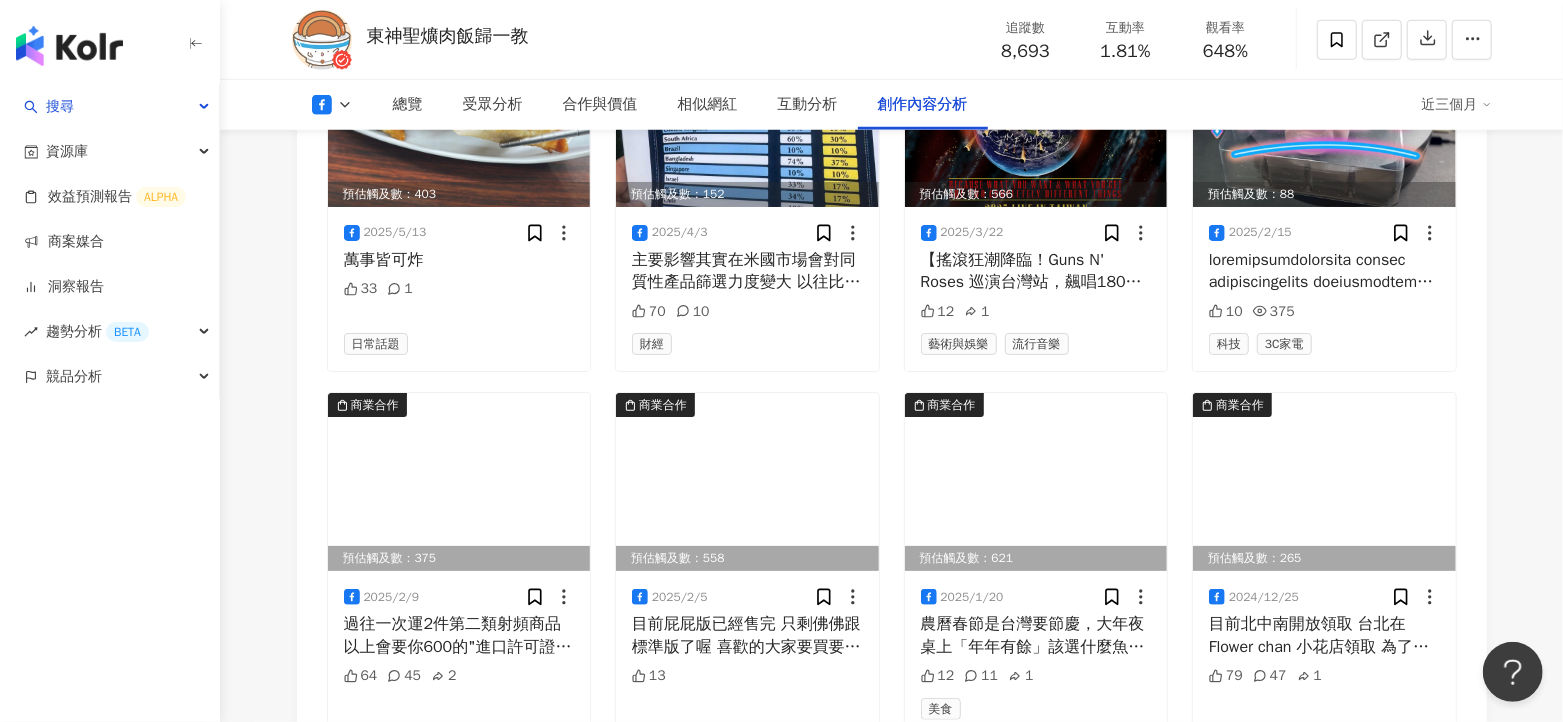 scroll, scrollTop: 5863, scrollLeft: 0, axis: vertical 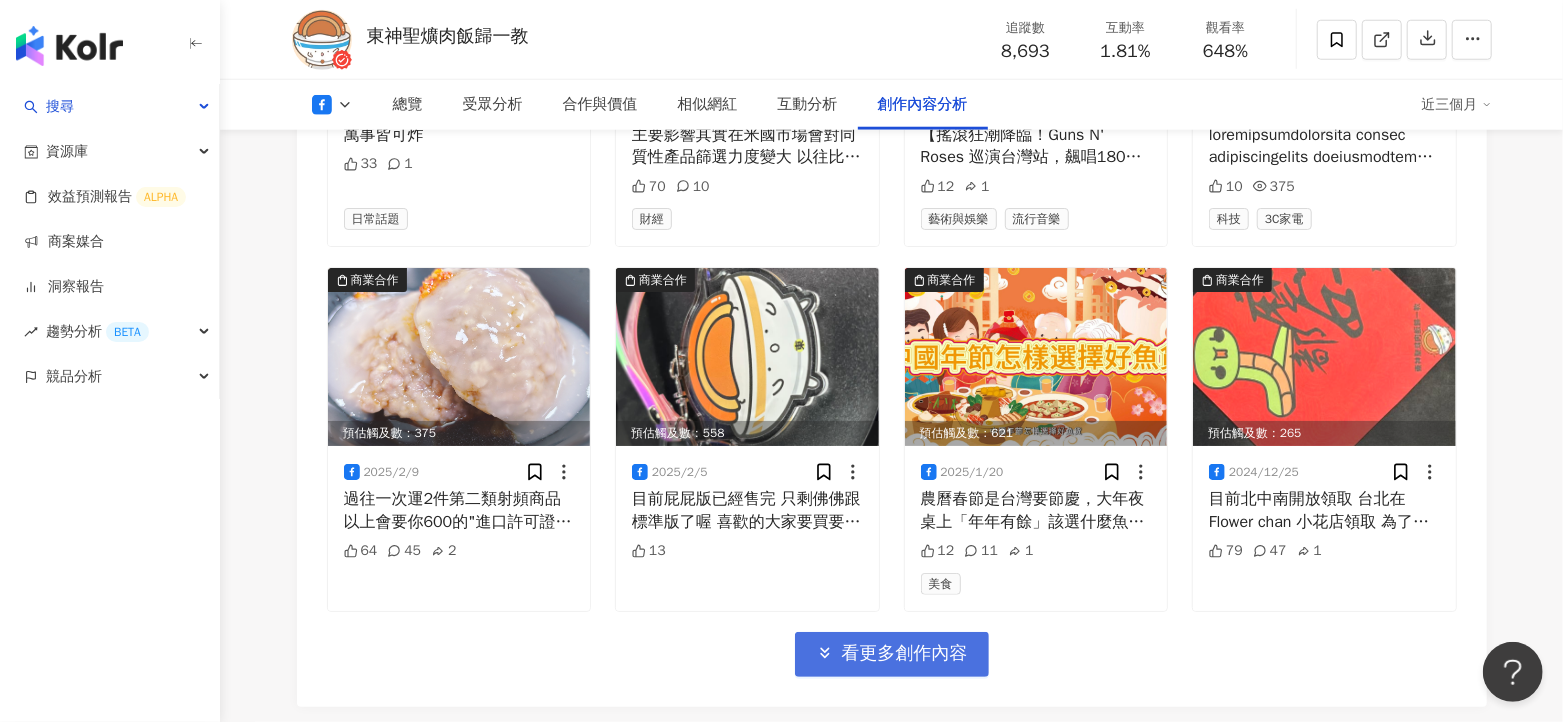 click on "看更多創作內容" at bounding box center [892, 654] 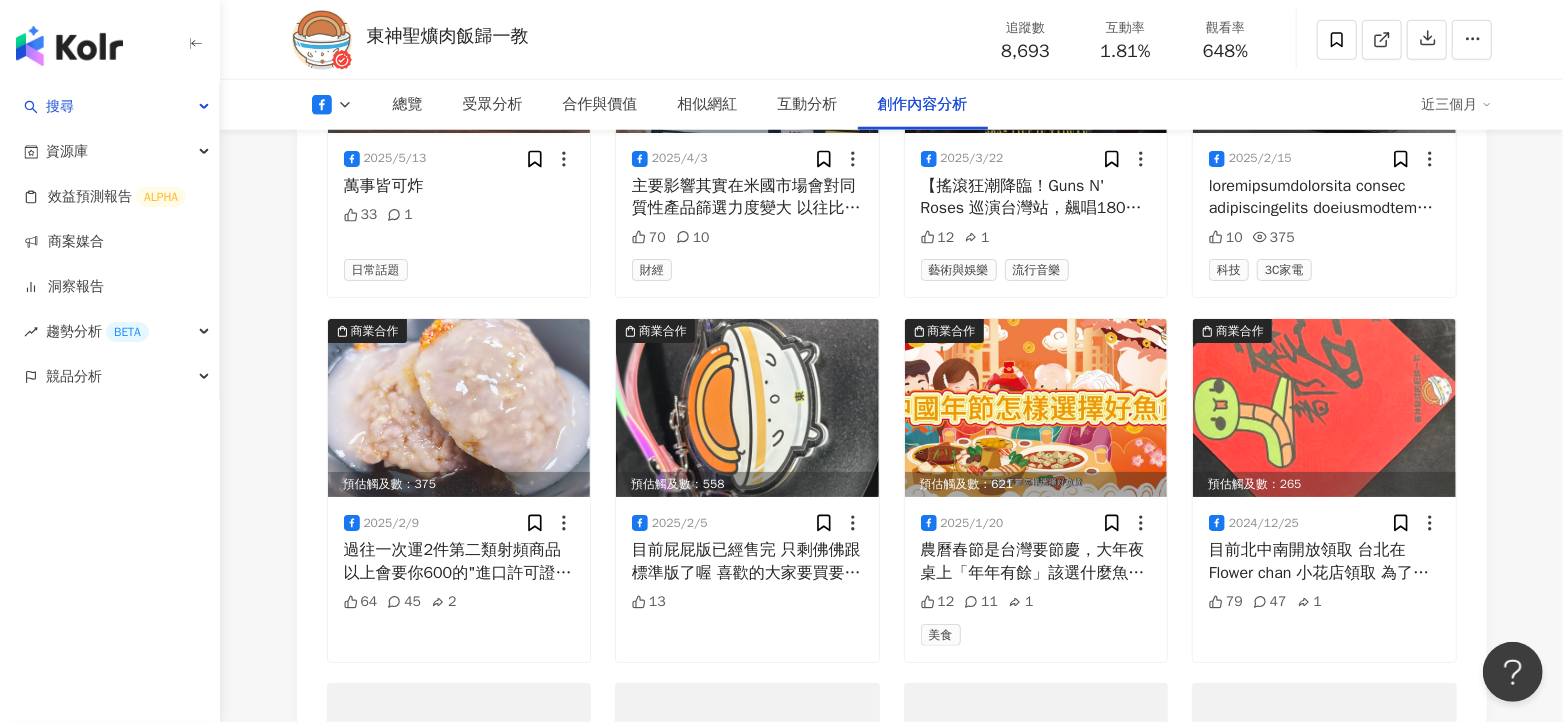 scroll, scrollTop: 5613, scrollLeft: 0, axis: vertical 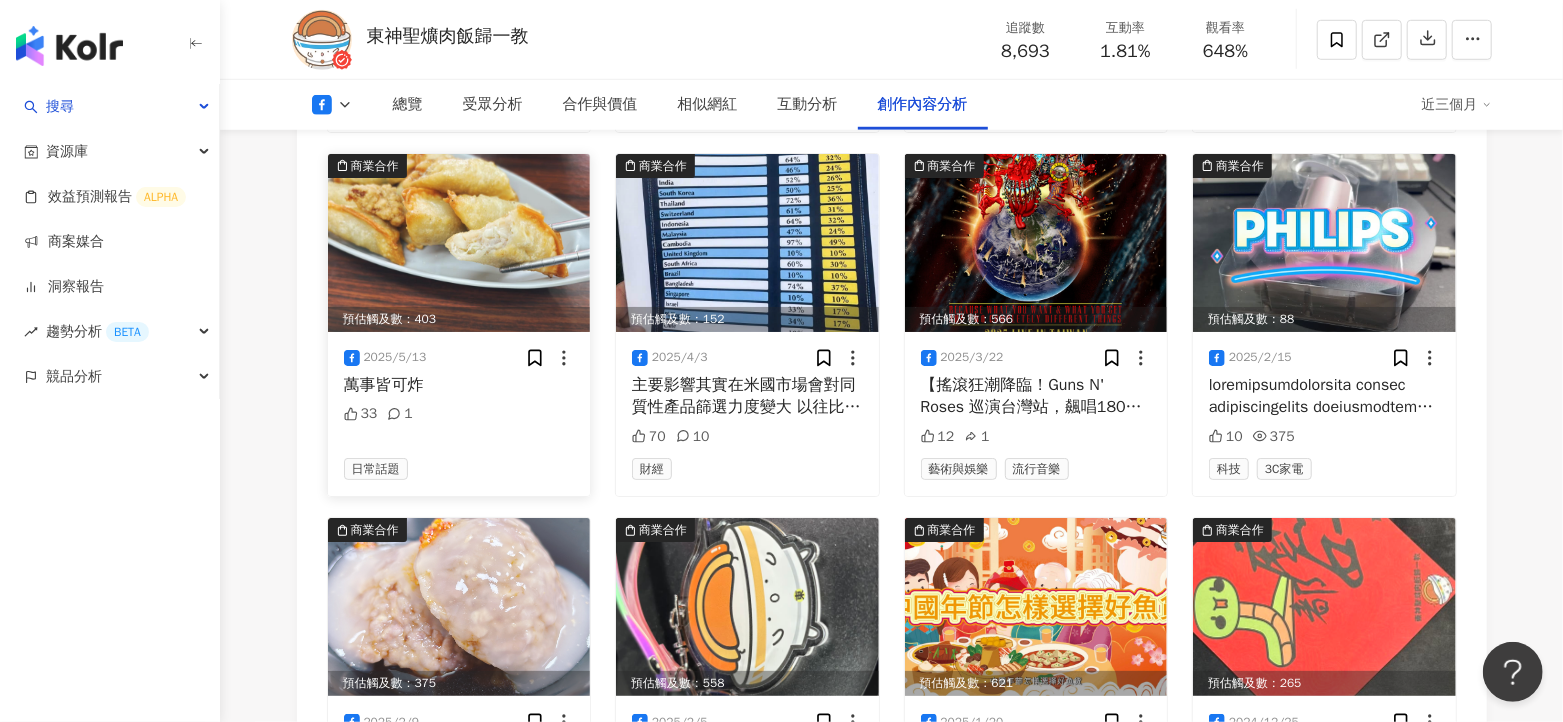click at bounding box center [459, 243] 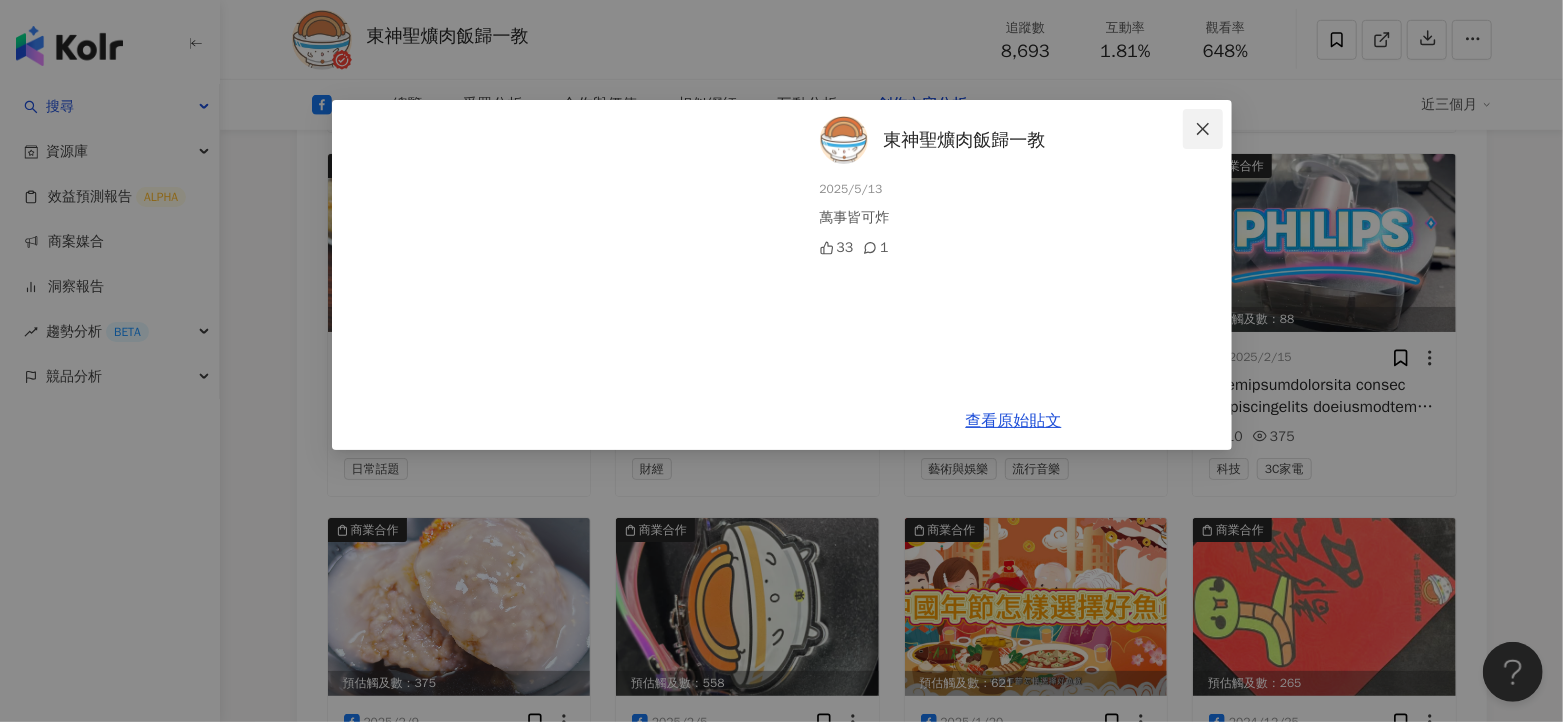 click at bounding box center (1203, 129) 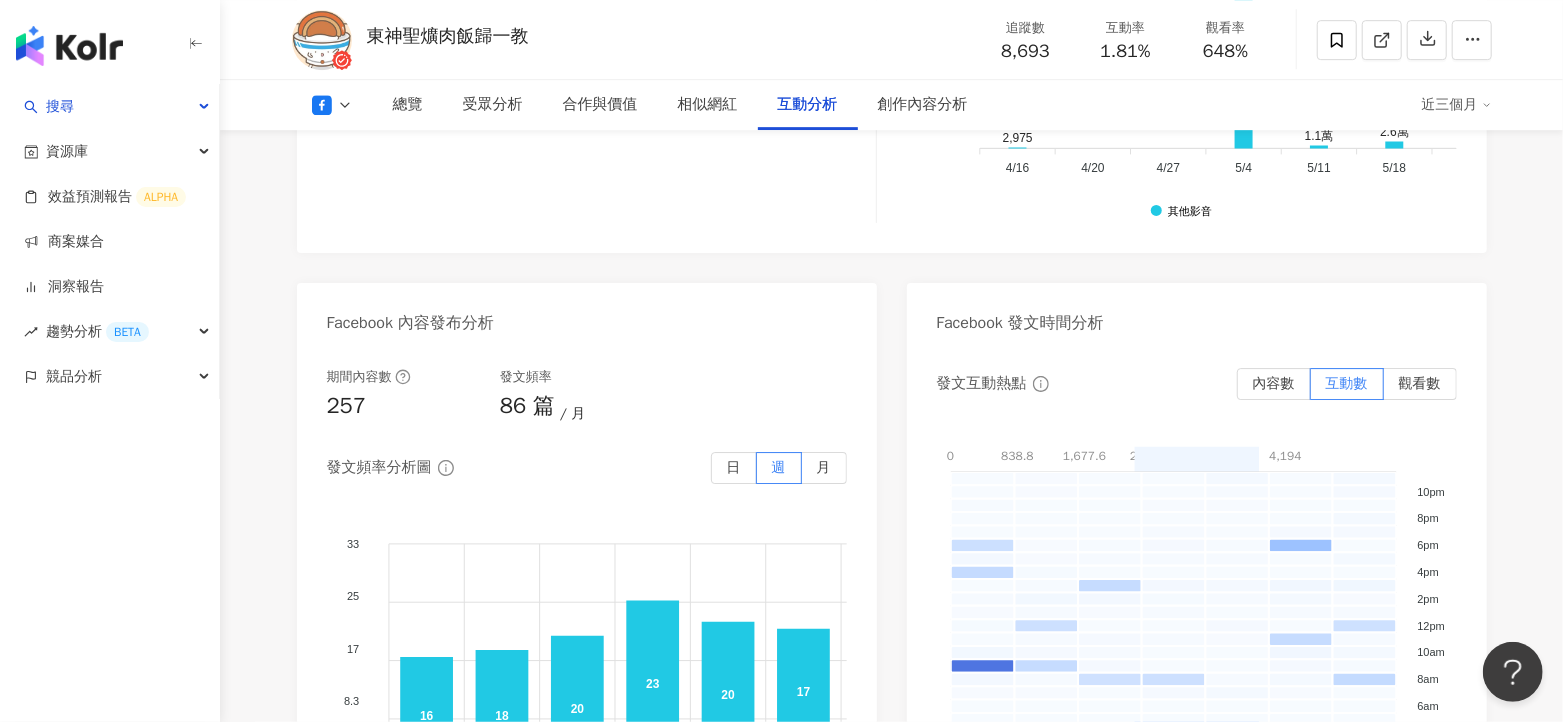 scroll, scrollTop: 3882, scrollLeft: 0, axis: vertical 